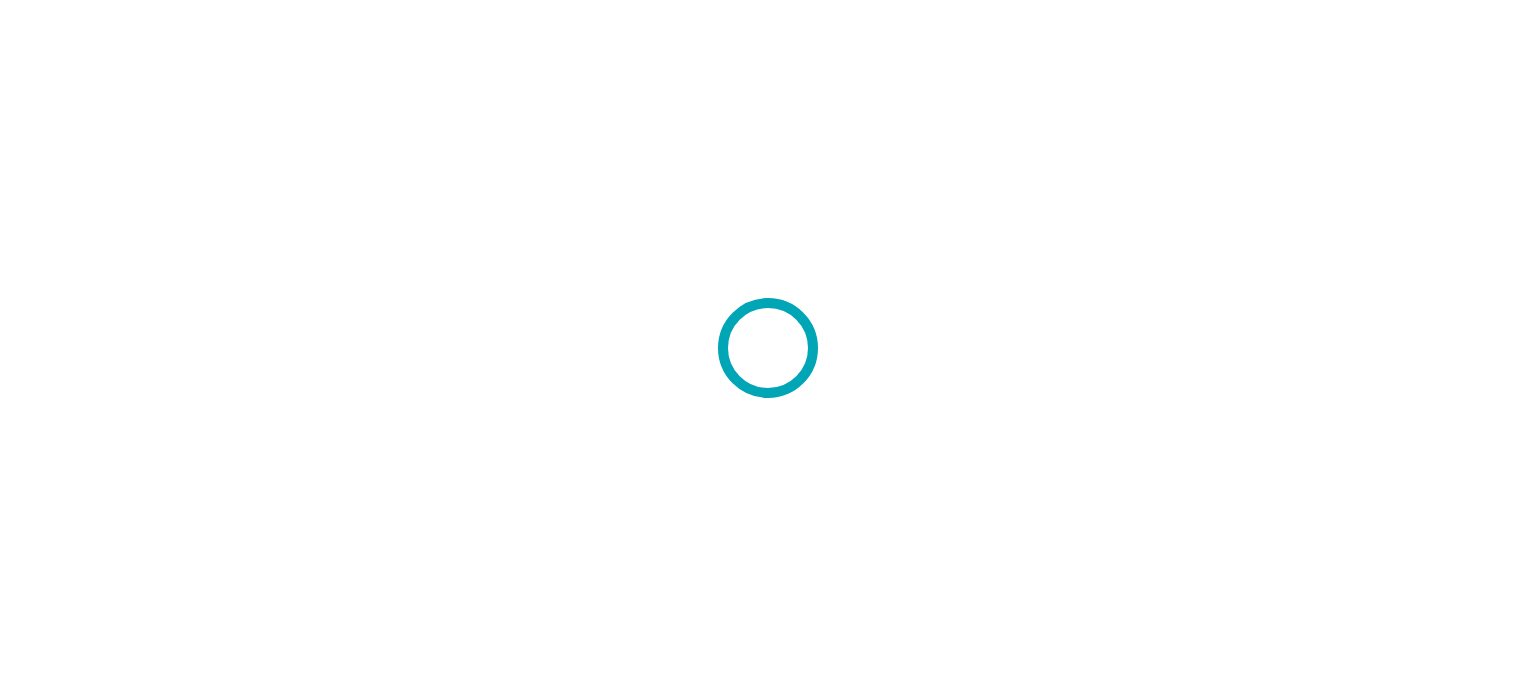 scroll, scrollTop: 0, scrollLeft: 0, axis: both 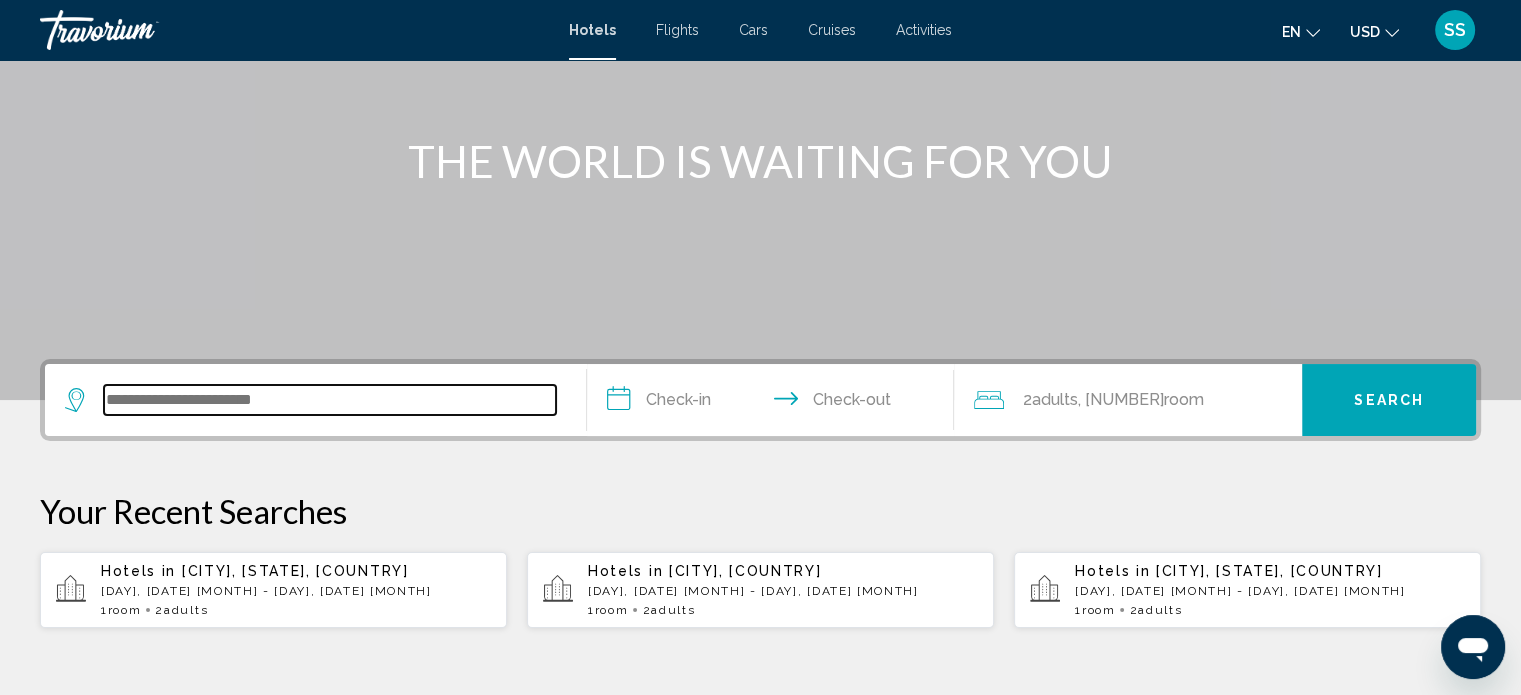 click at bounding box center [330, 400] 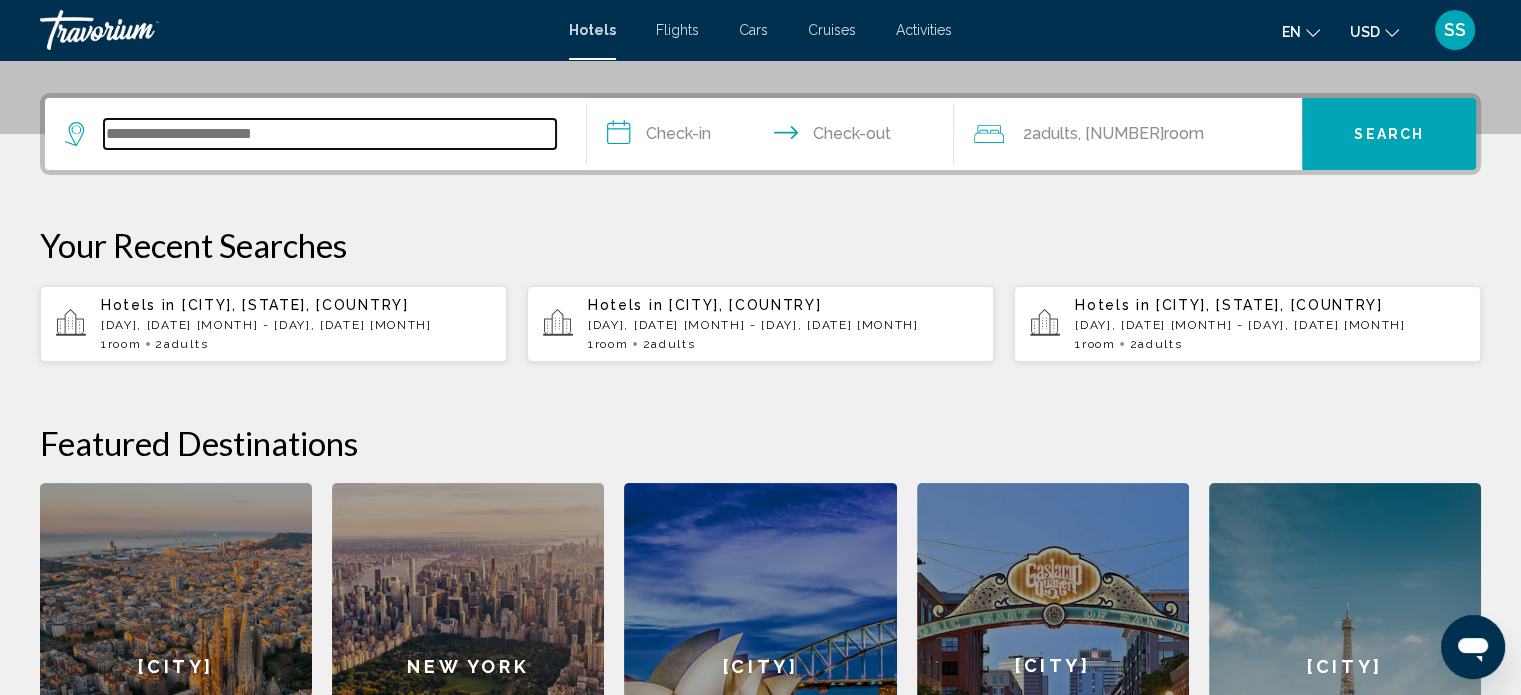 scroll, scrollTop: 493, scrollLeft: 0, axis: vertical 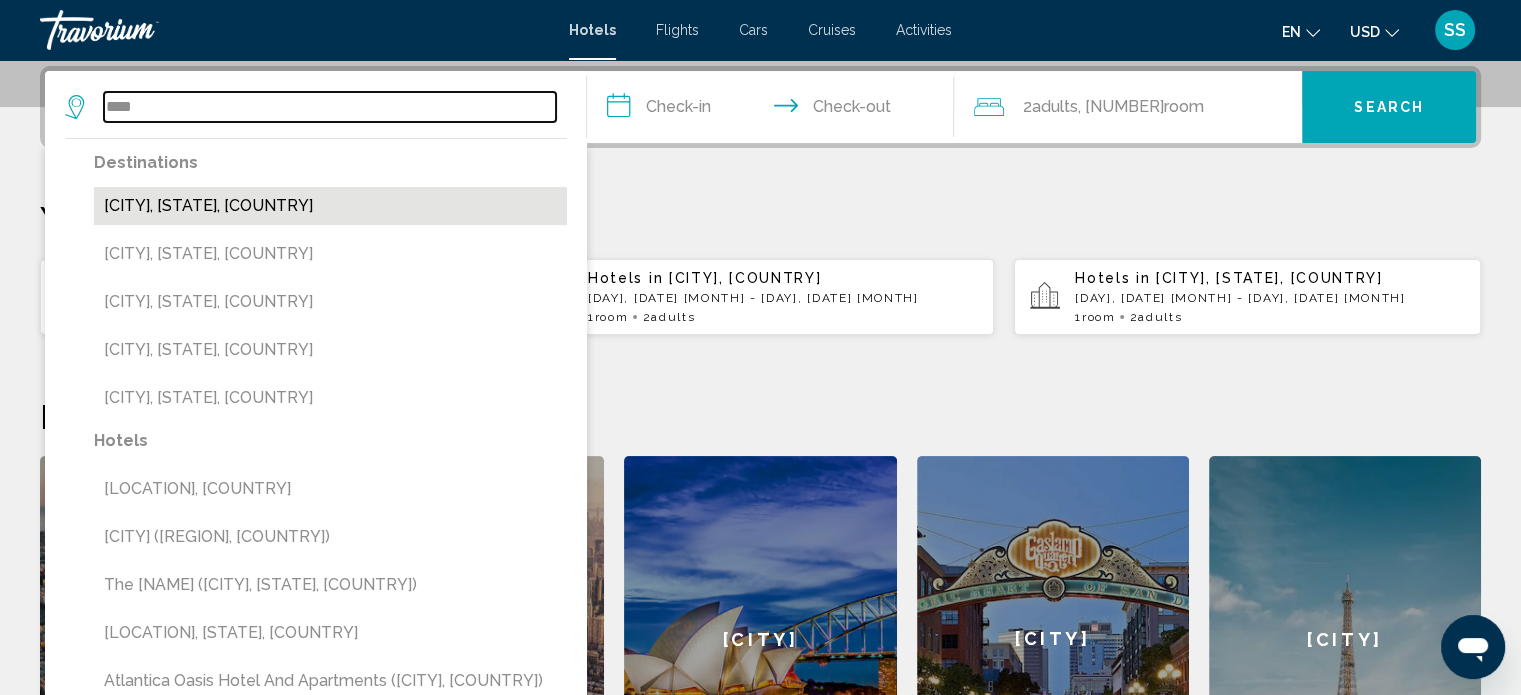 type on "****" 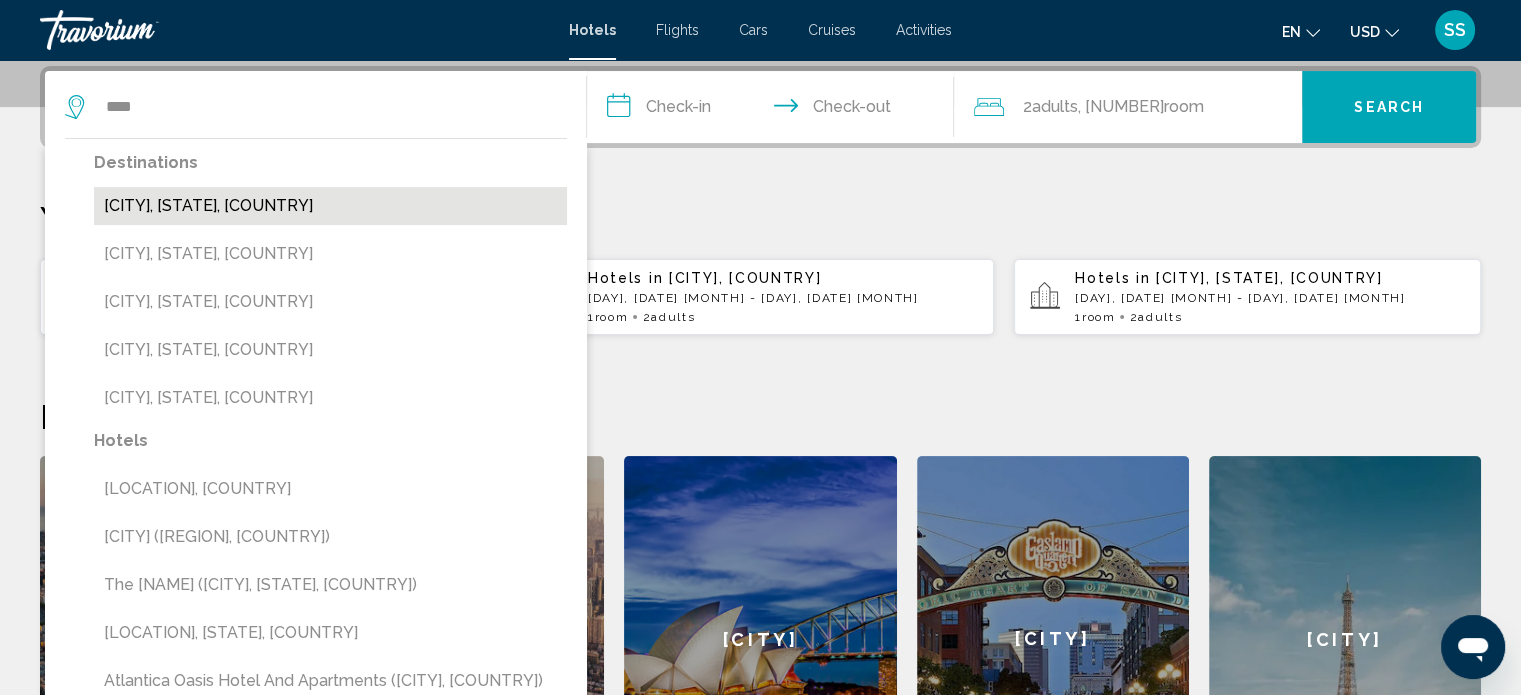 click on "[CITY], [STATE], [COUNTRY] ([CODE])" at bounding box center [330, 206] 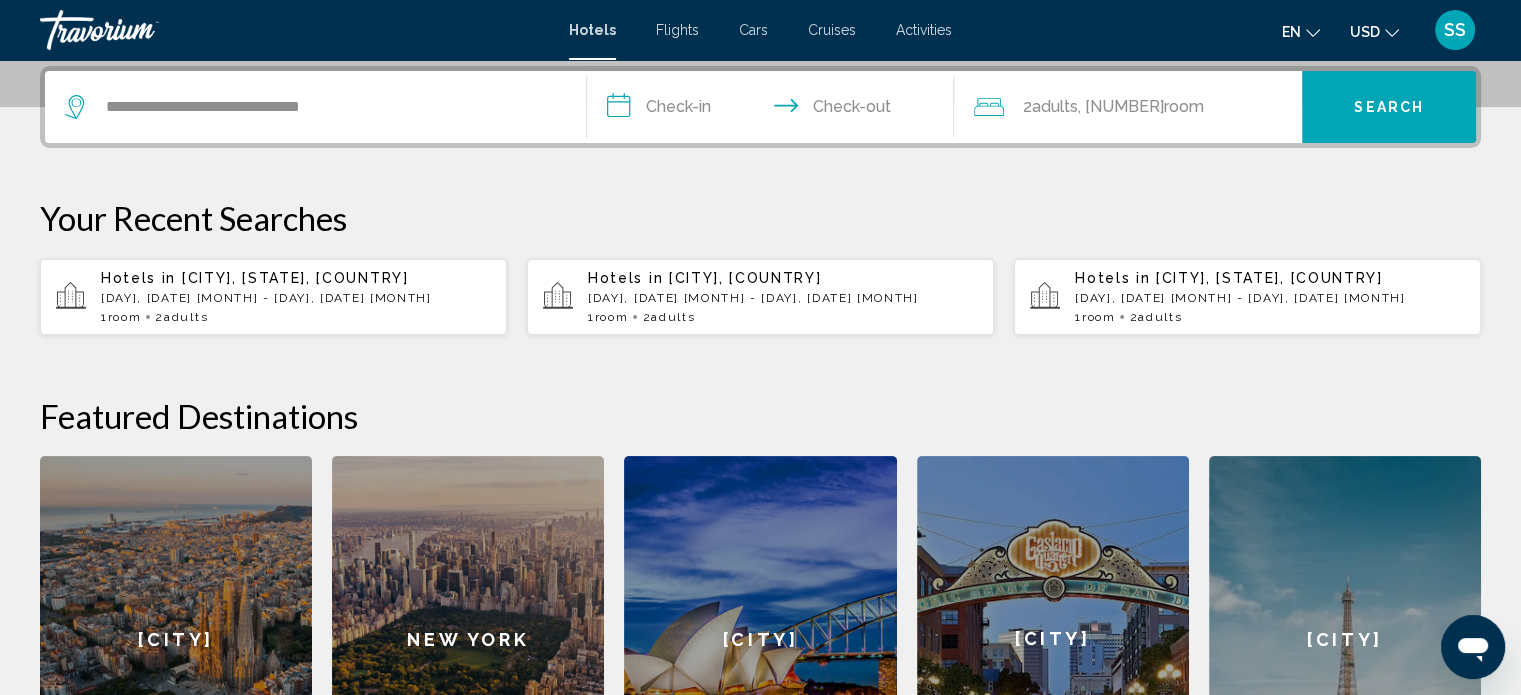 click on "**********" at bounding box center [775, 110] 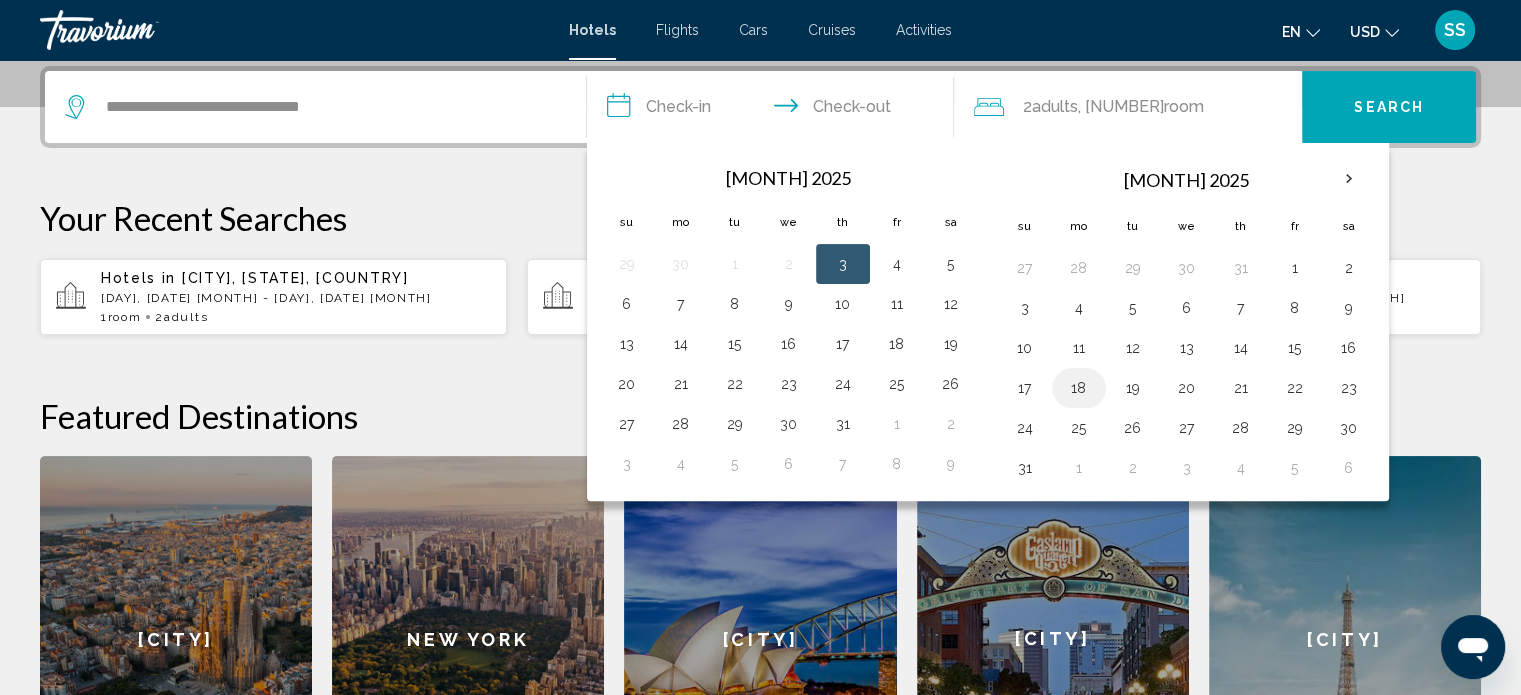 click on "18" at bounding box center (1079, 388) 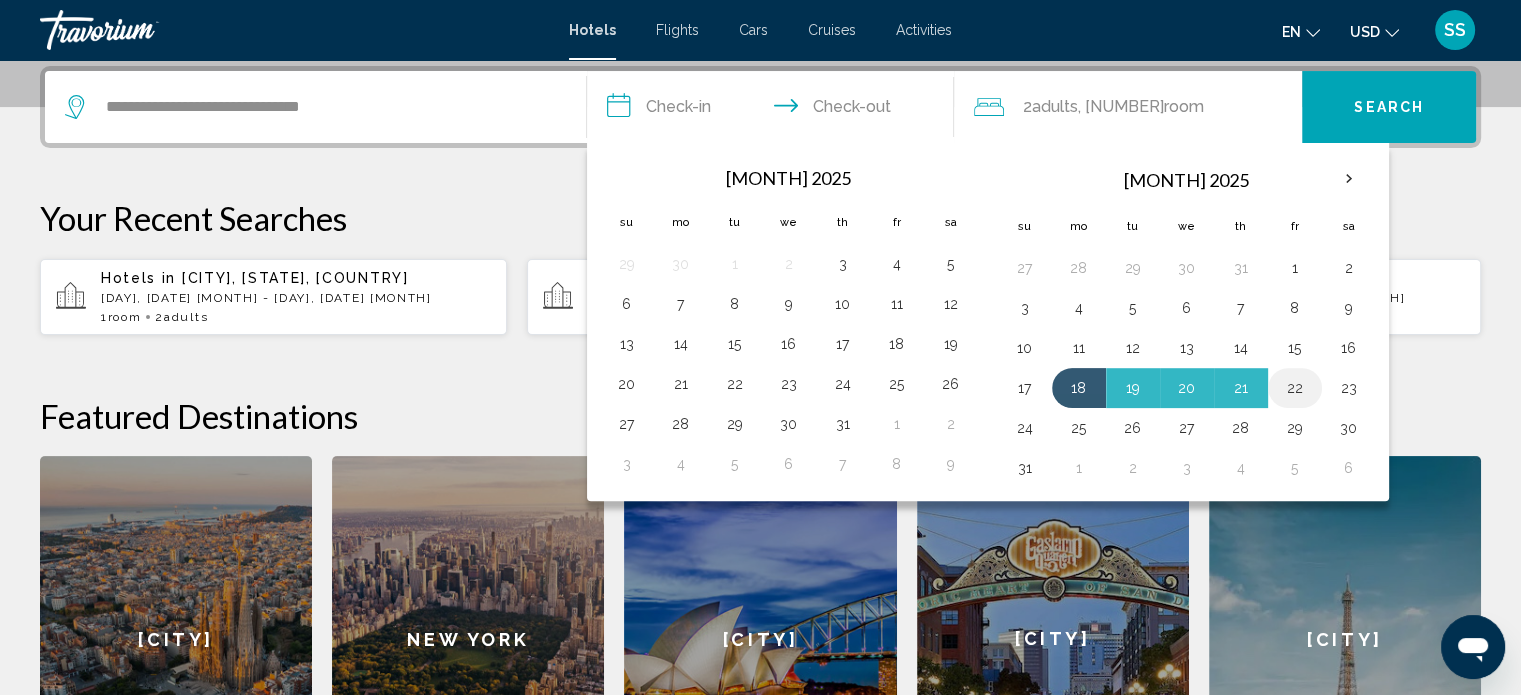 click on "22" at bounding box center [1295, 388] 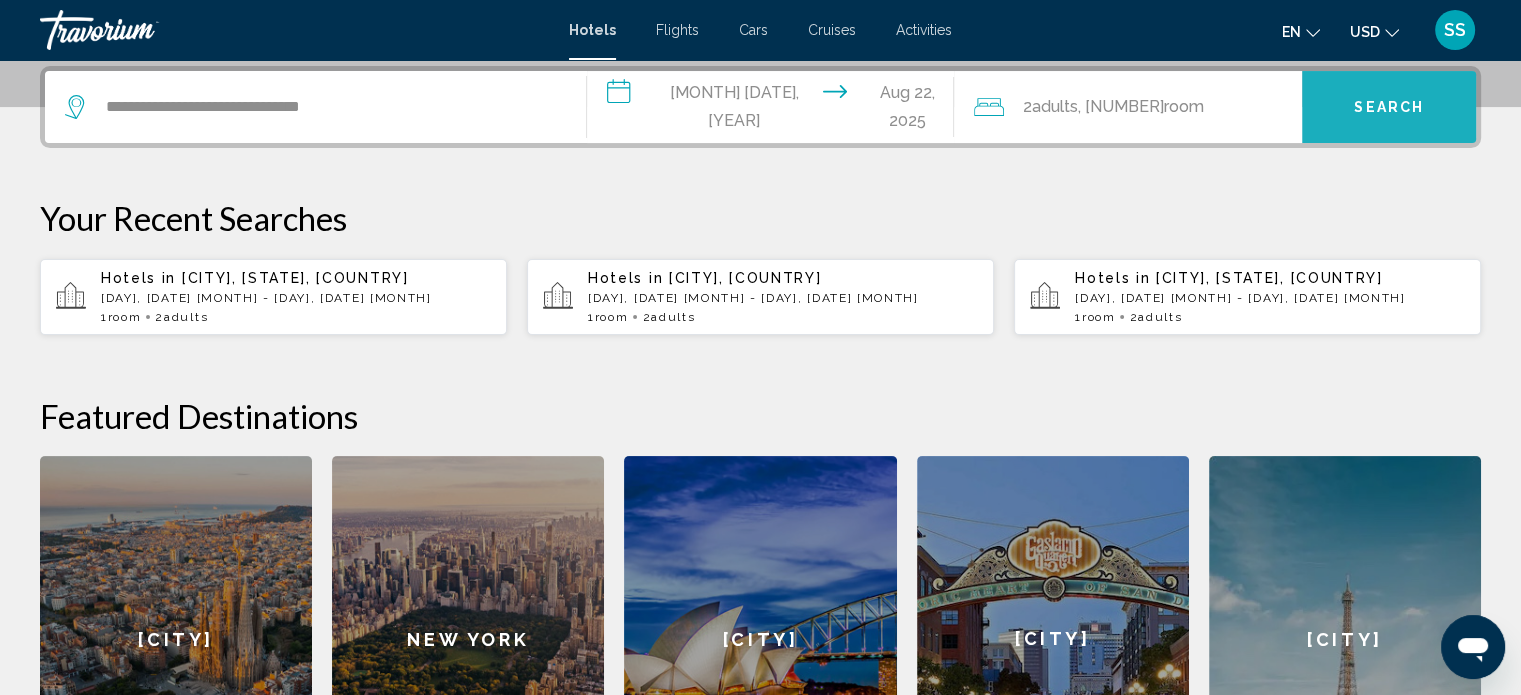 click on "Search" at bounding box center (1389, 107) 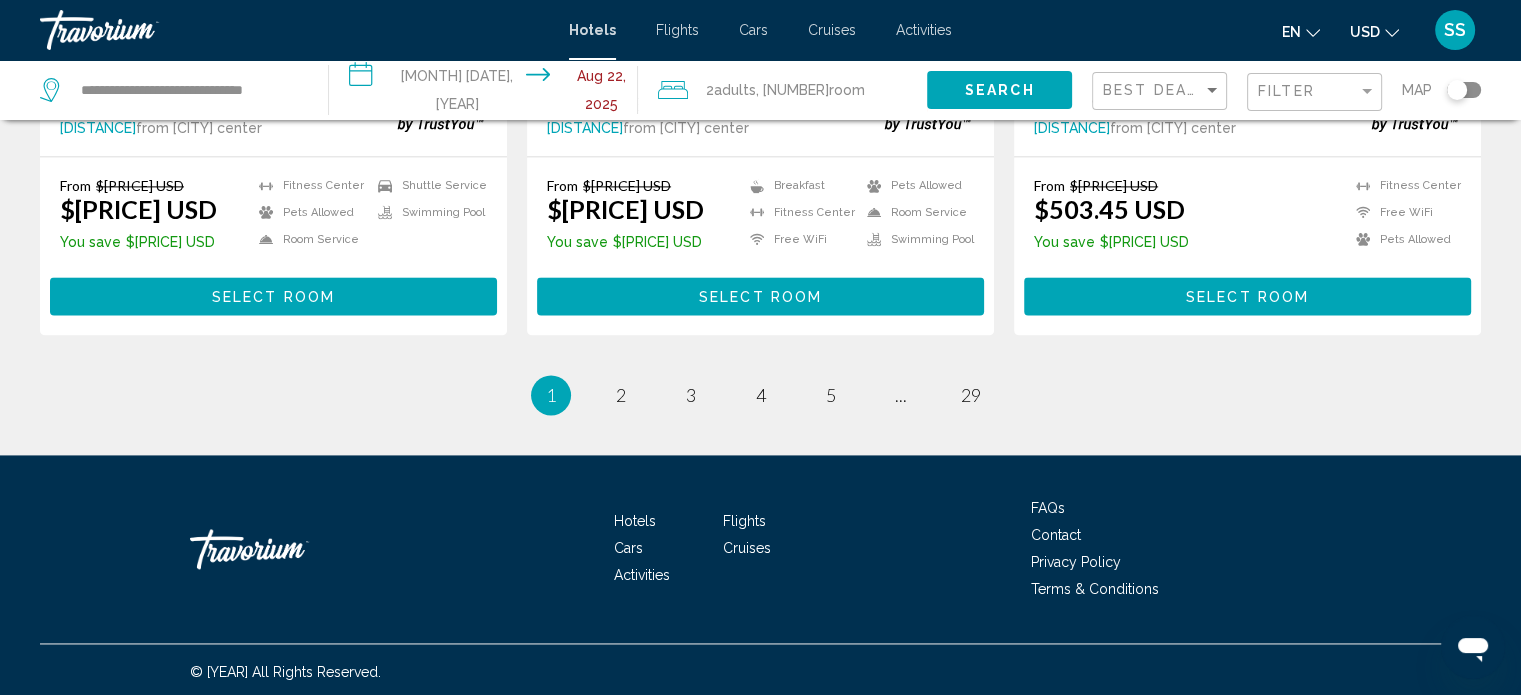 scroll, scrollTop: 2763, scrollLeft: 0, axis: vertical 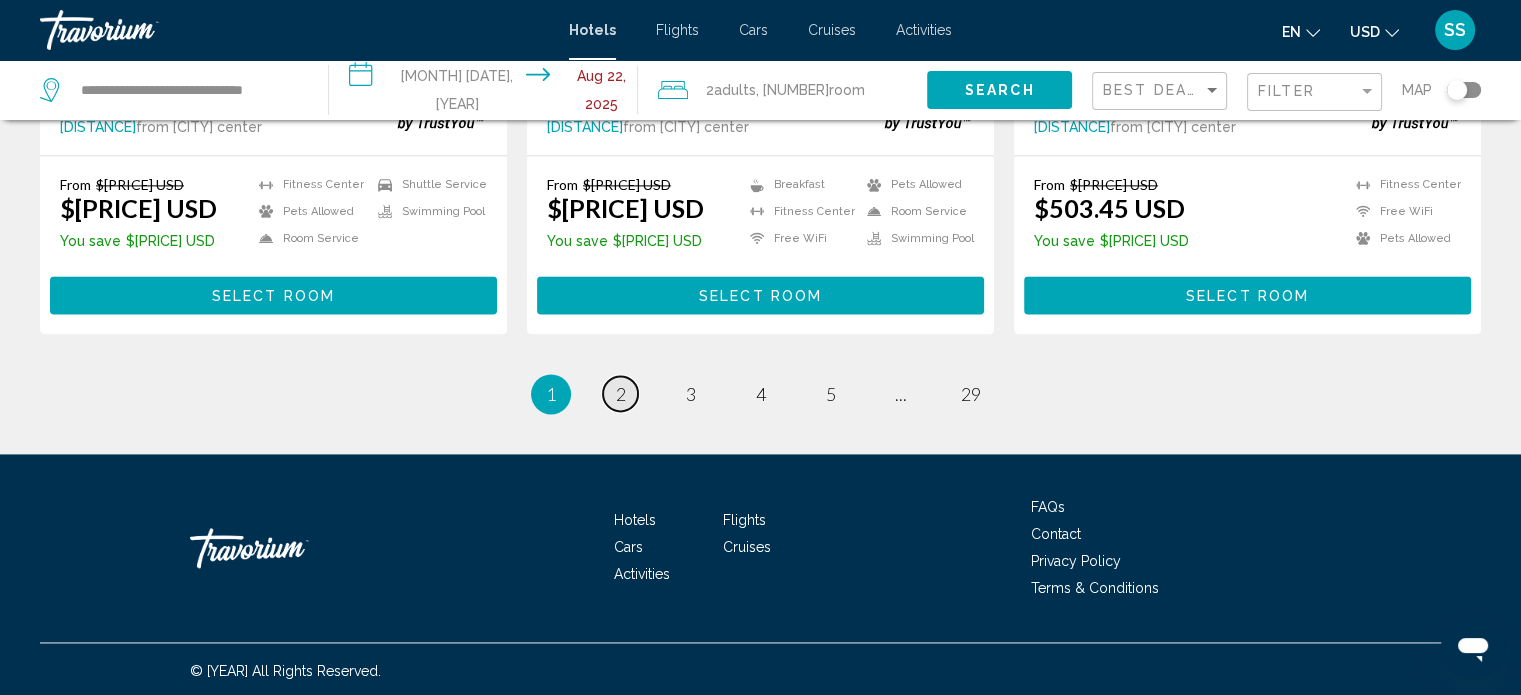 click on "2" at bounding box center [621, 394] 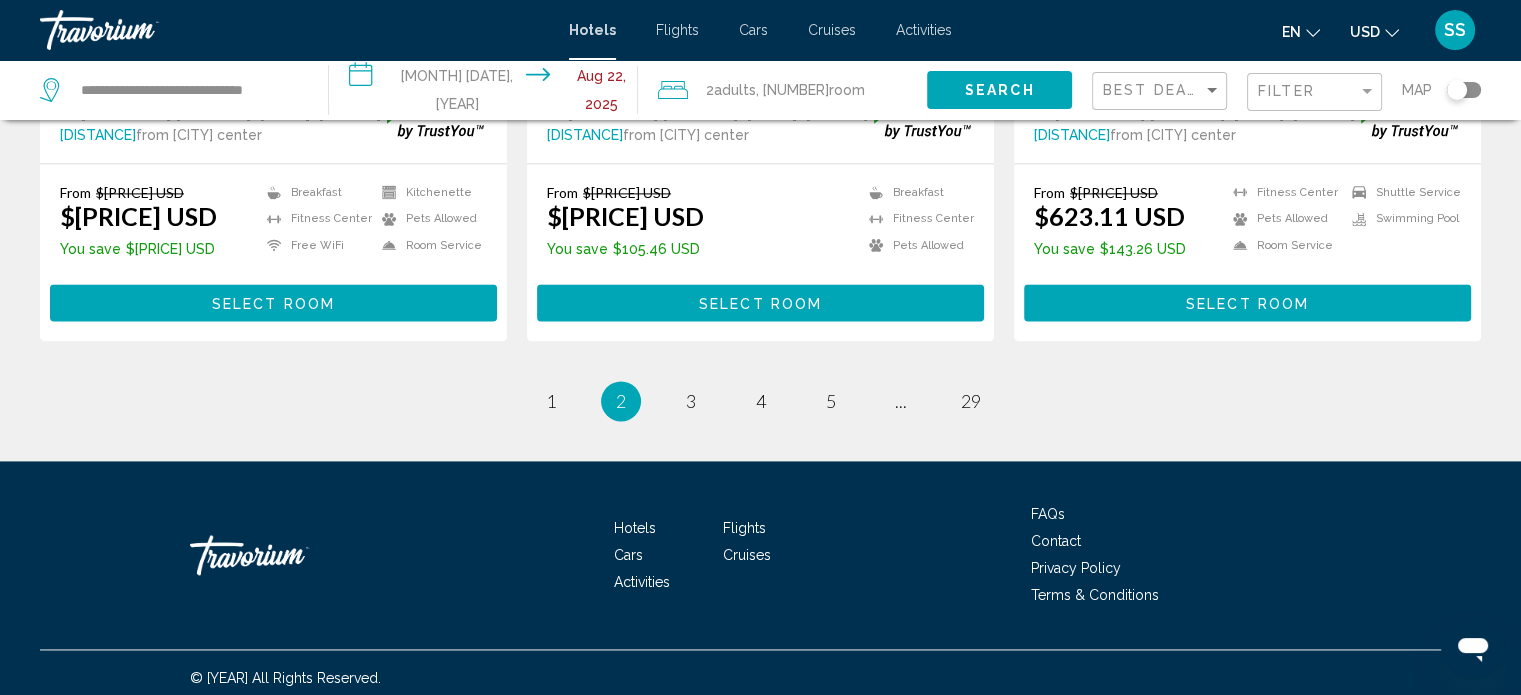 scroll, scrollTop: 2794, scrollLeft: 0, axis: vertical 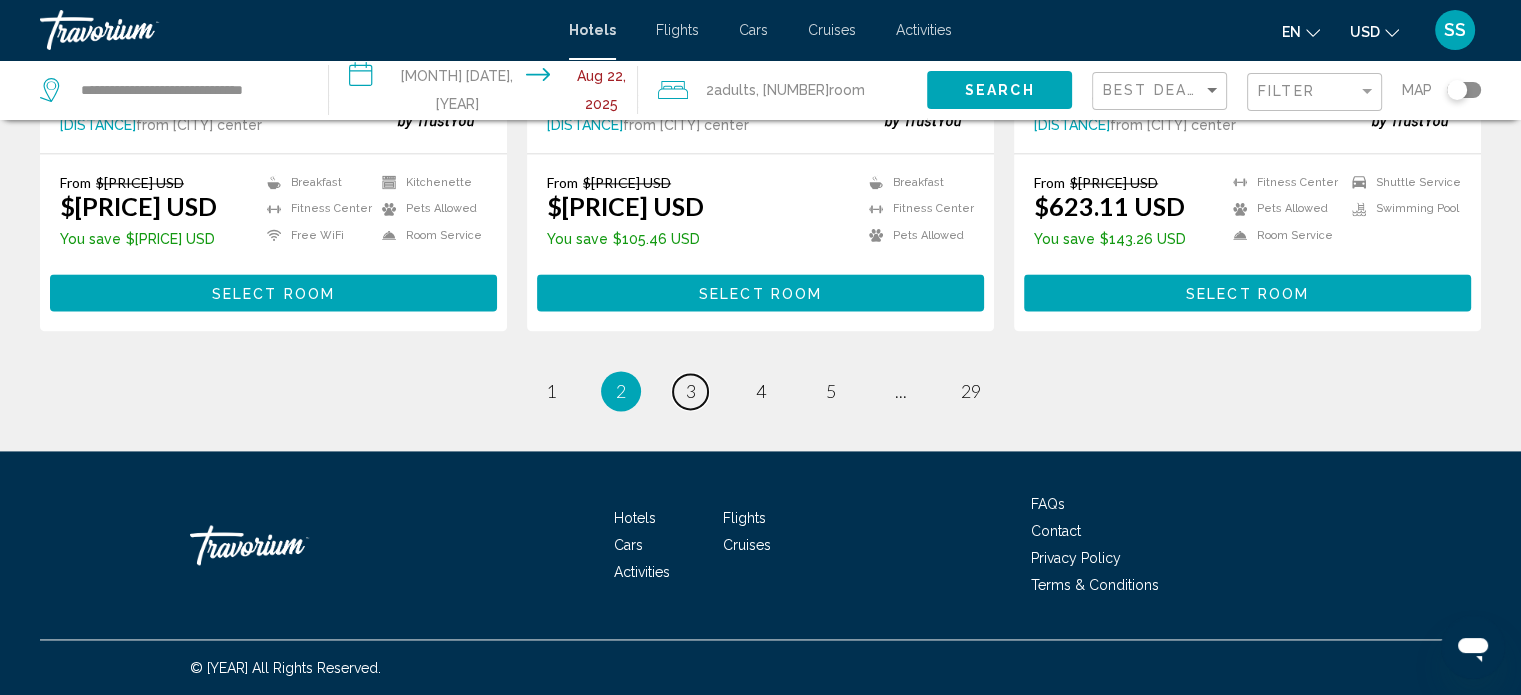 click on "page  3" at bounding box center (550, 391) 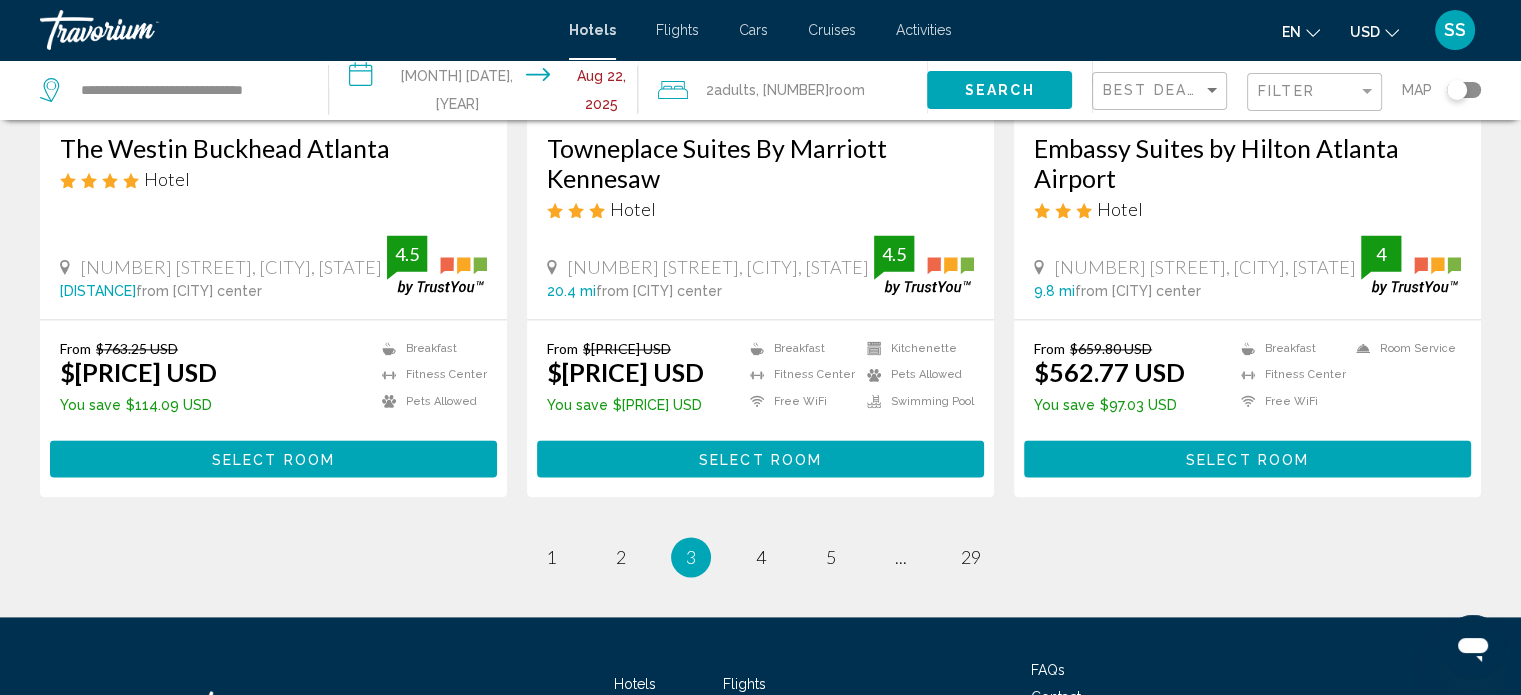 scroll, scrollTop: 2700, scrollLeft: 0, axis: vertical 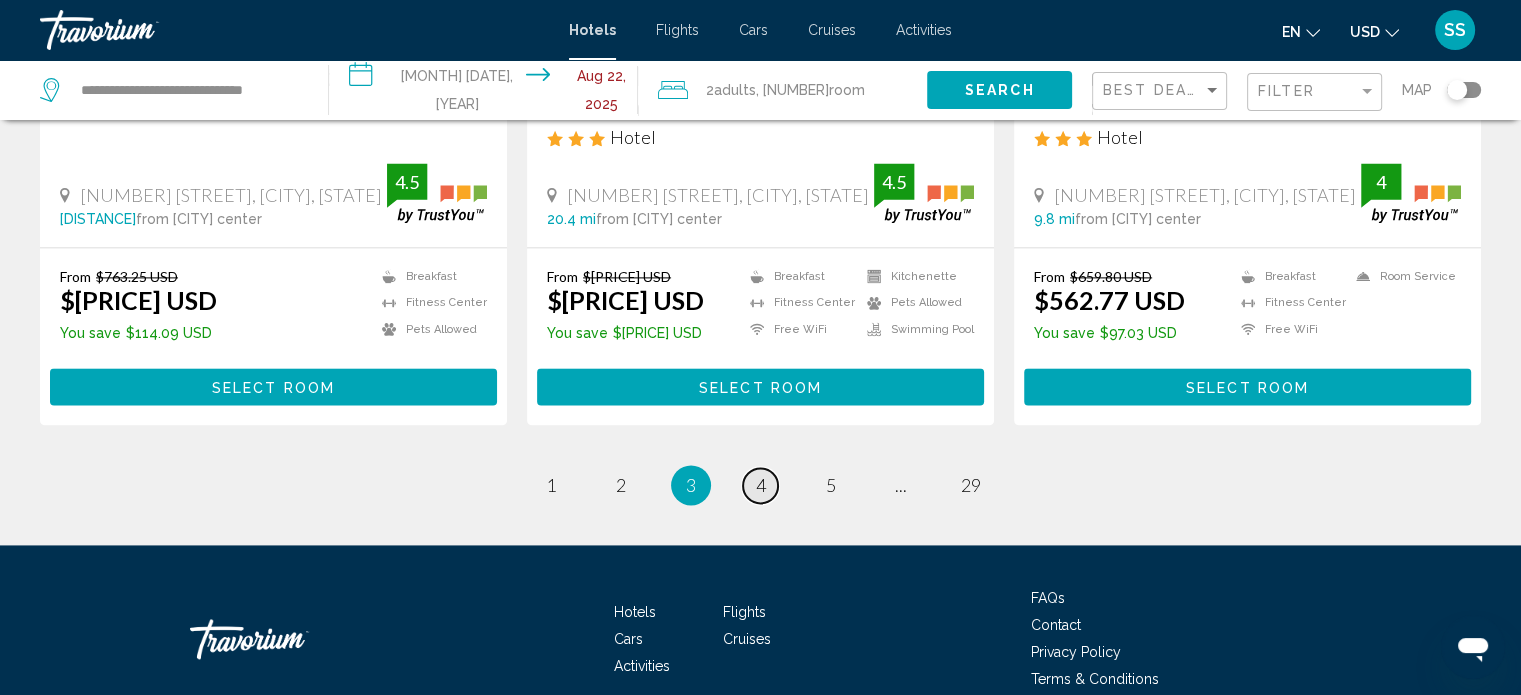 click on "4" at bounding box center [551, 485] 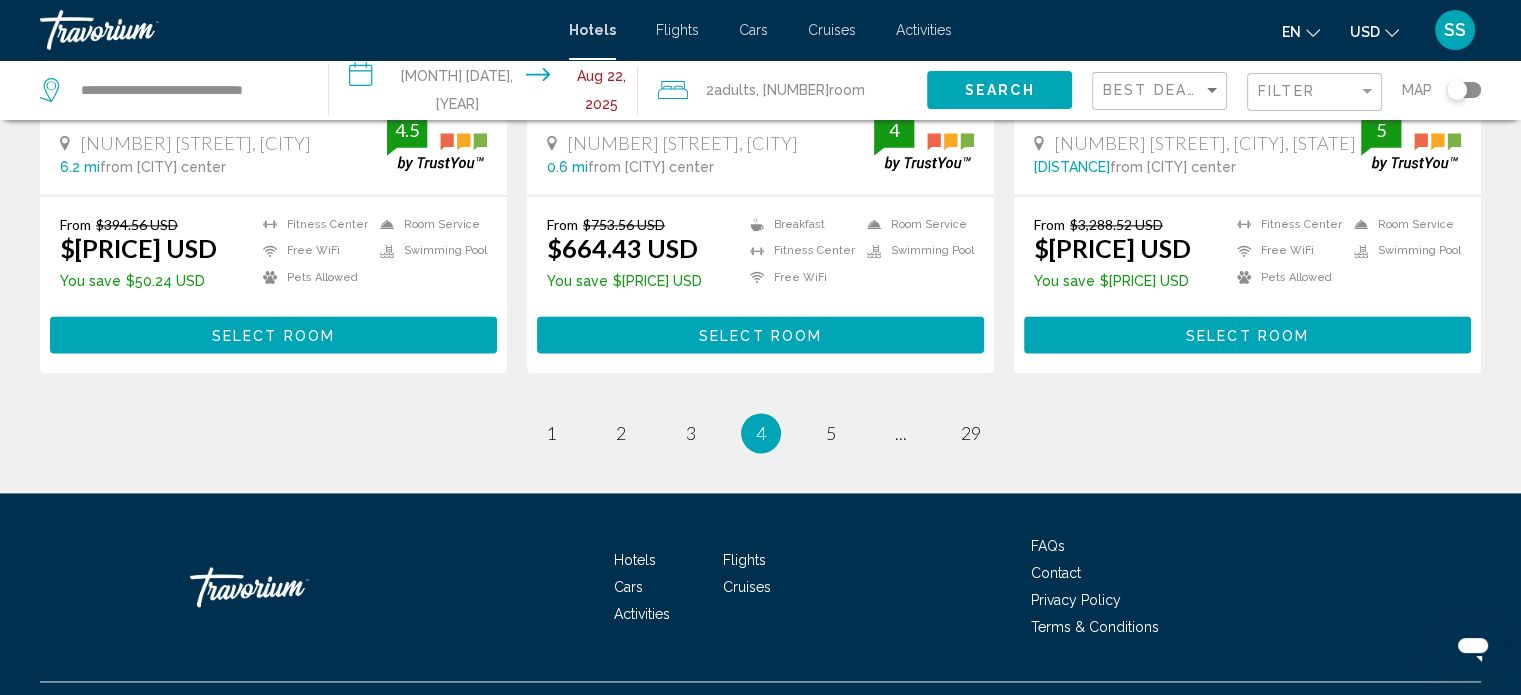 scroll, scrollTop: 2794, scrollLeft: 0, axis: vertical 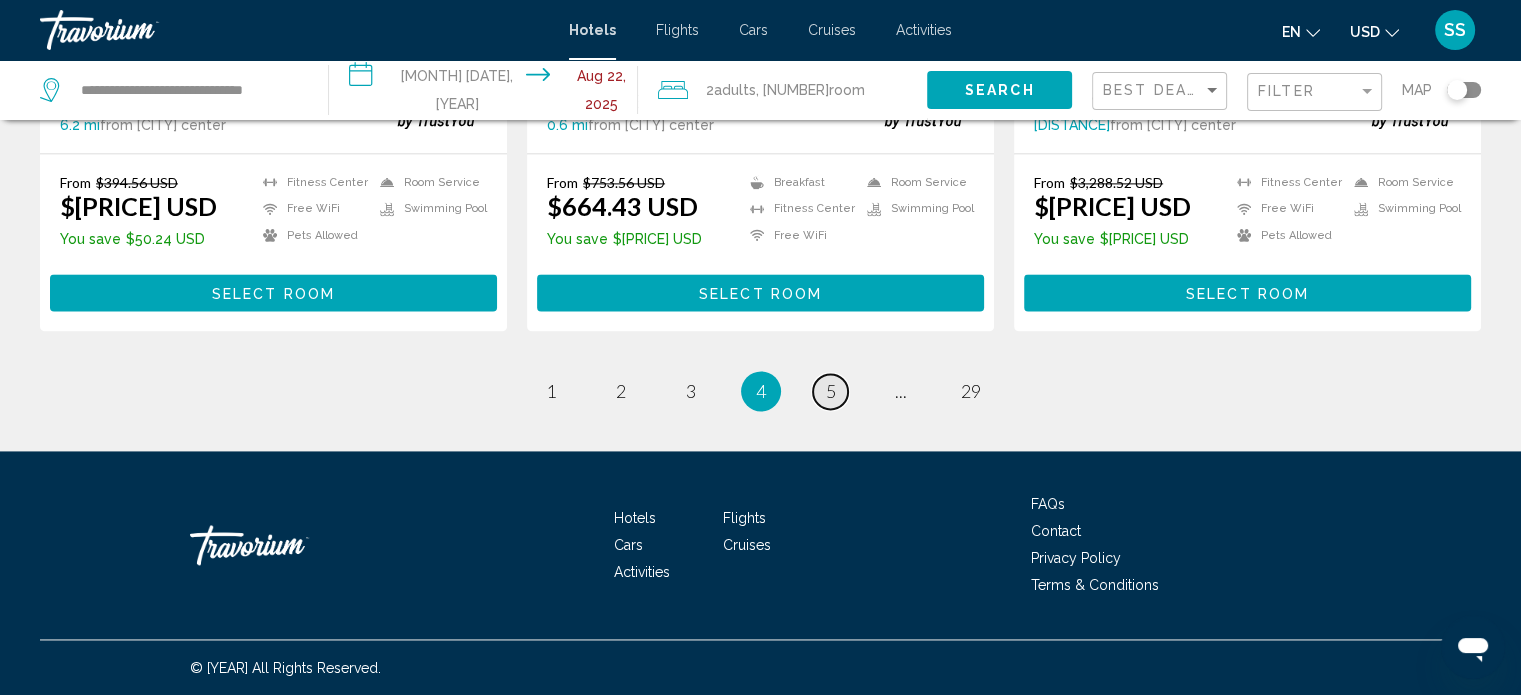 click on "5" at bounding box center [551, 391] 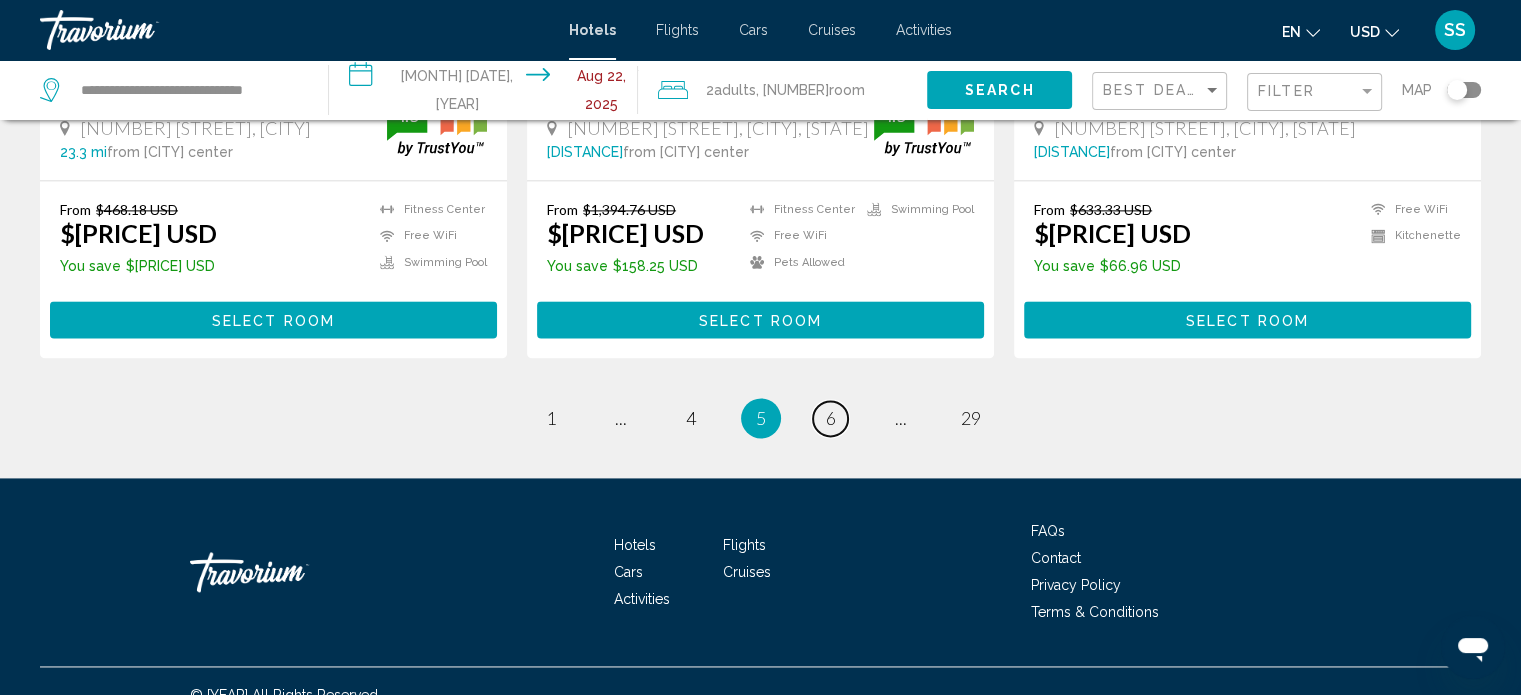 scroll, scrollTop: 2765, scrollLeft: 0, axis: vertical 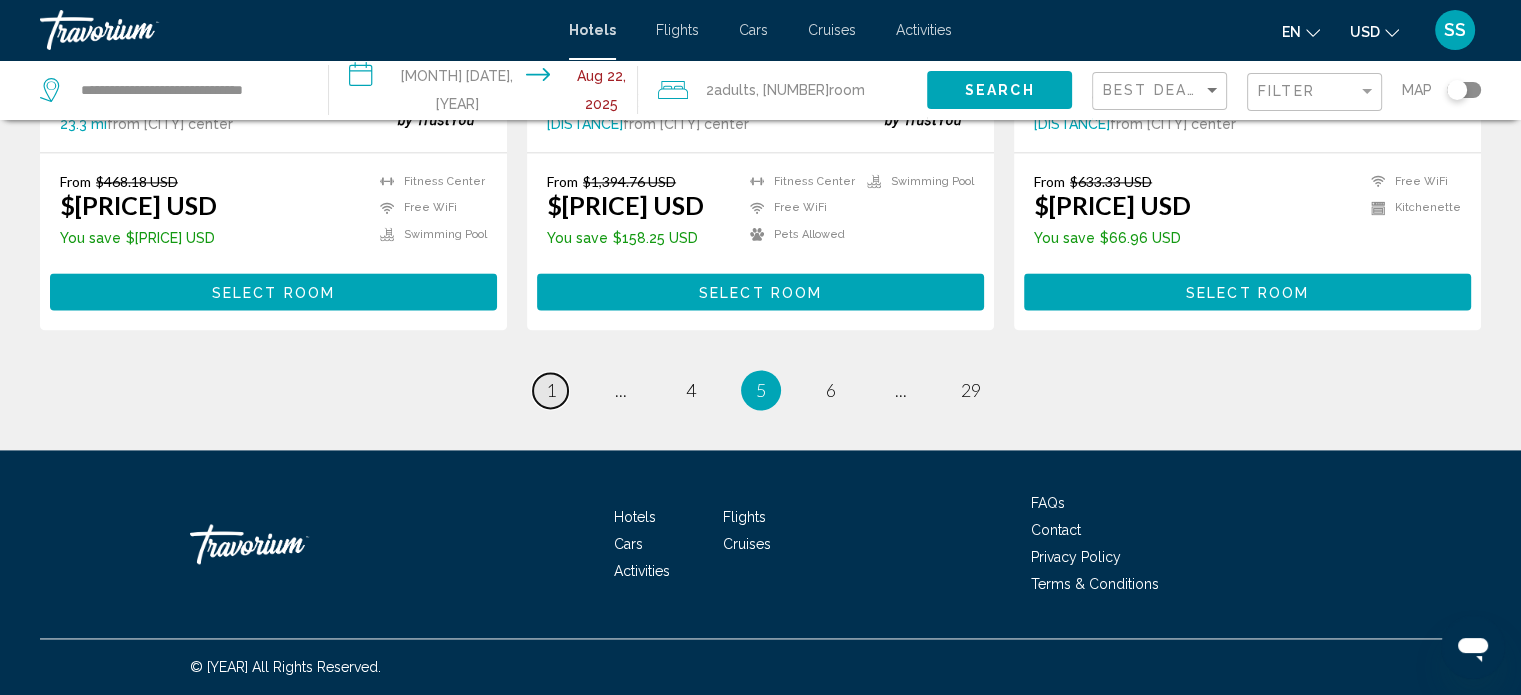 click on "1" at bounding box center [551, 390] 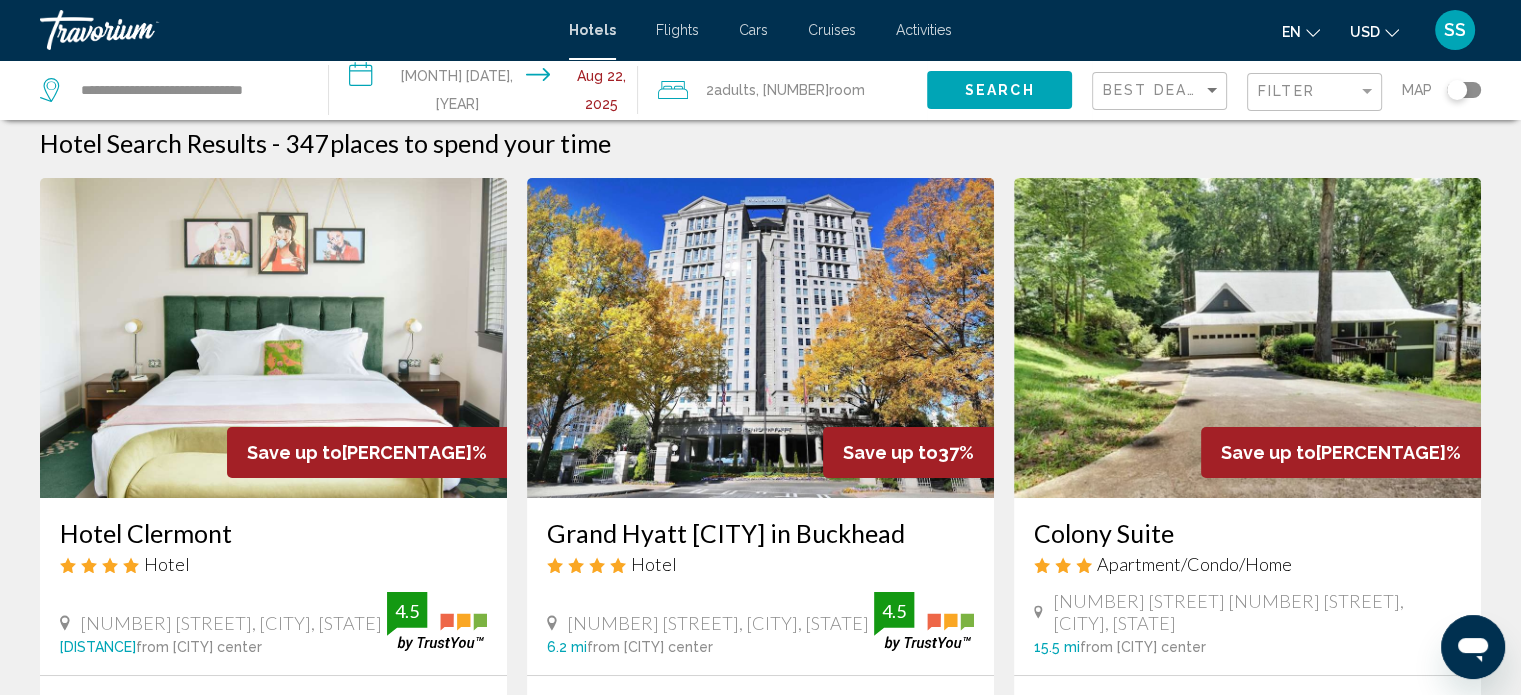 scroll, scrollTop: 0, scrollLeft: 0, axis: both 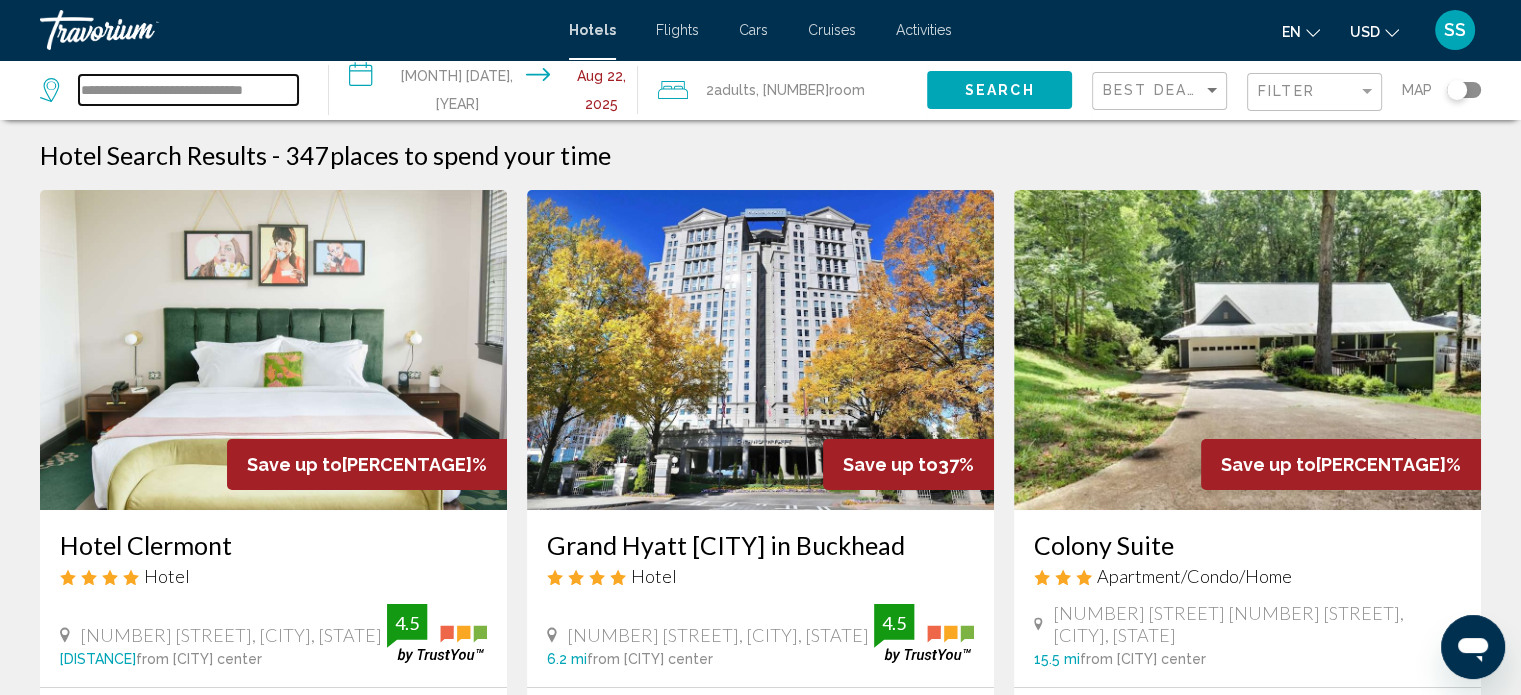 click on "**********" at bounding box center (188, 90) 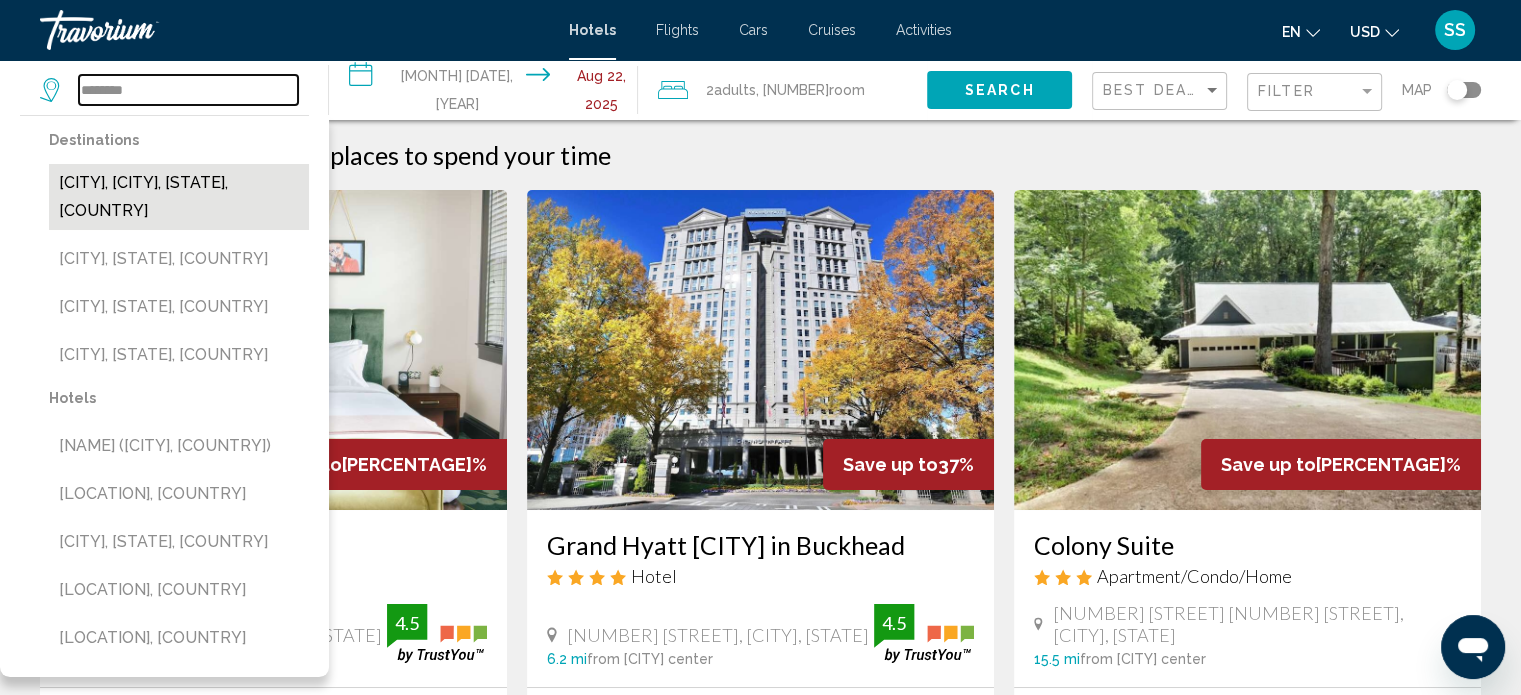 type on "********" 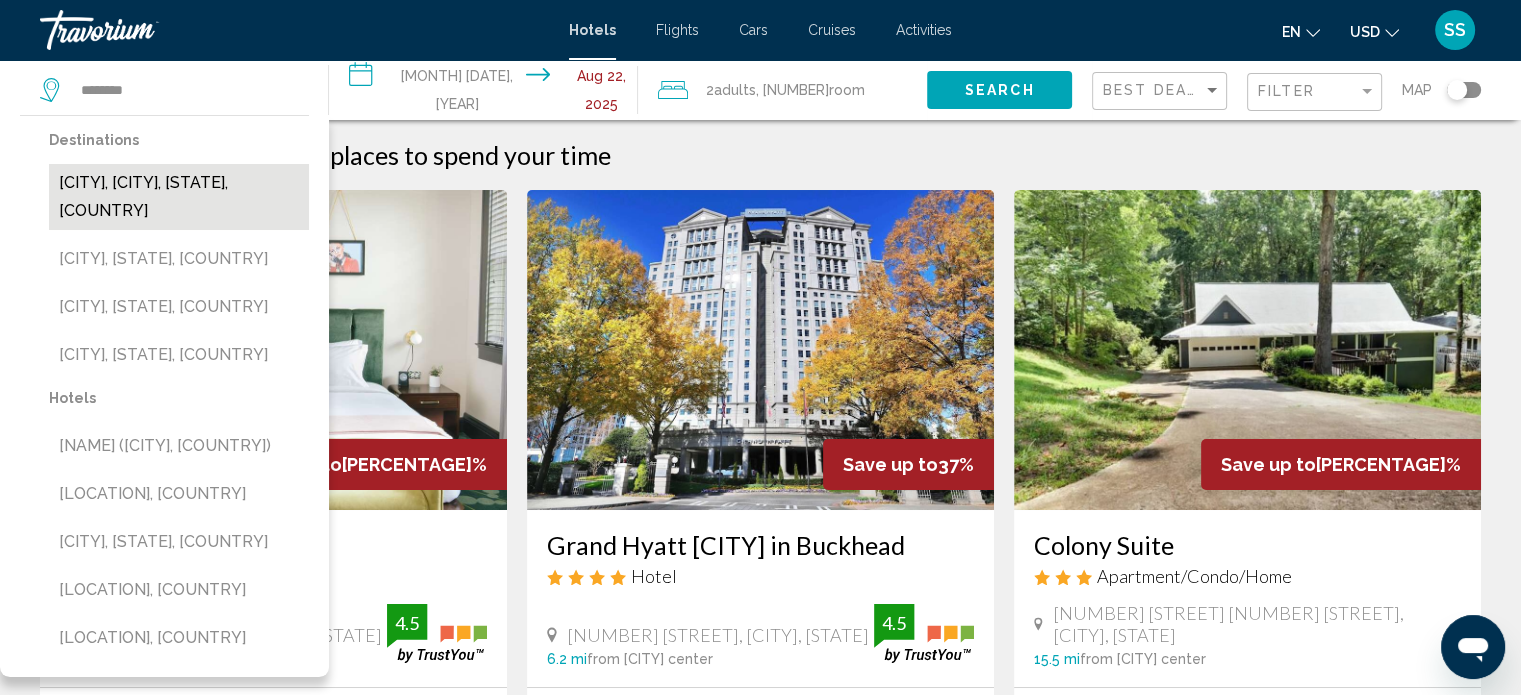 click on "[CITY], [CITY], [STATE], [COUNTRY] ([CODE])" at bounding box center [179, 197] 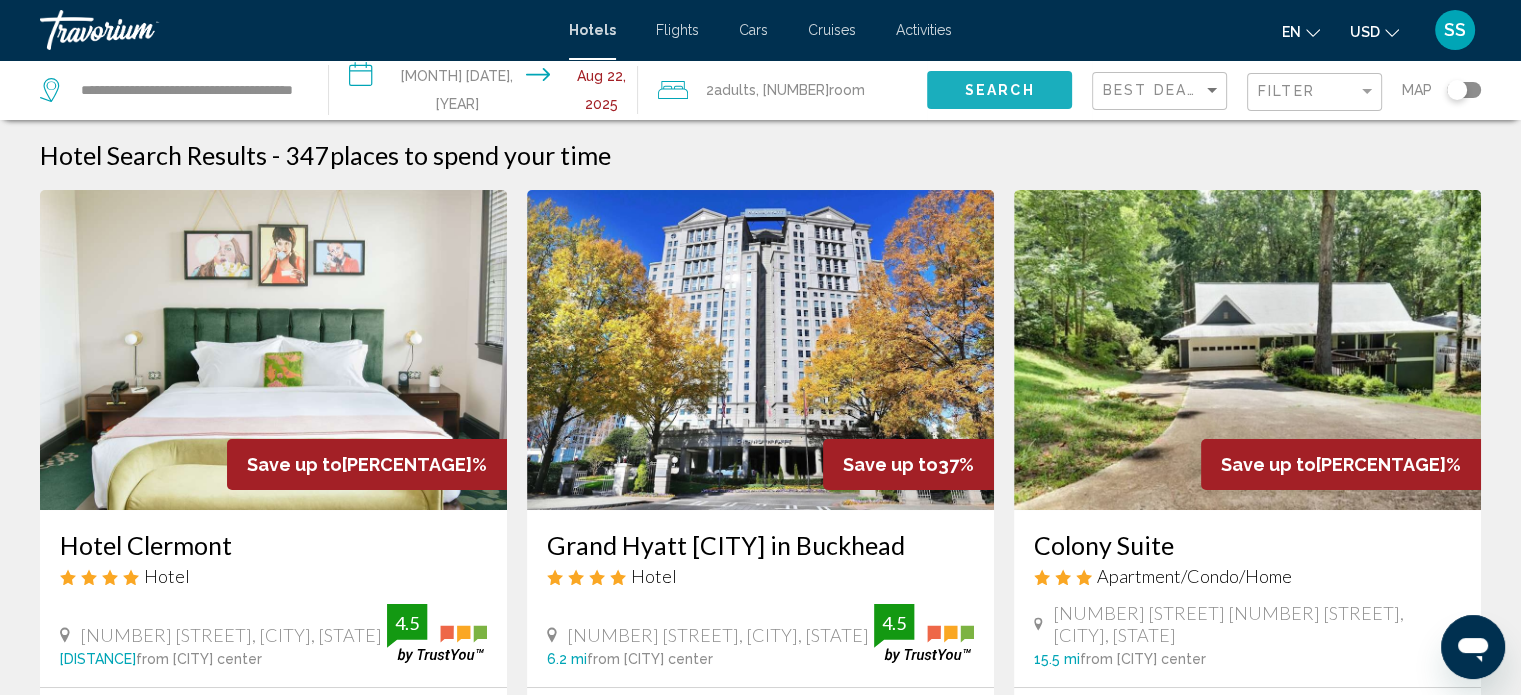 click on "Search" at bounding box center [1000, 91] 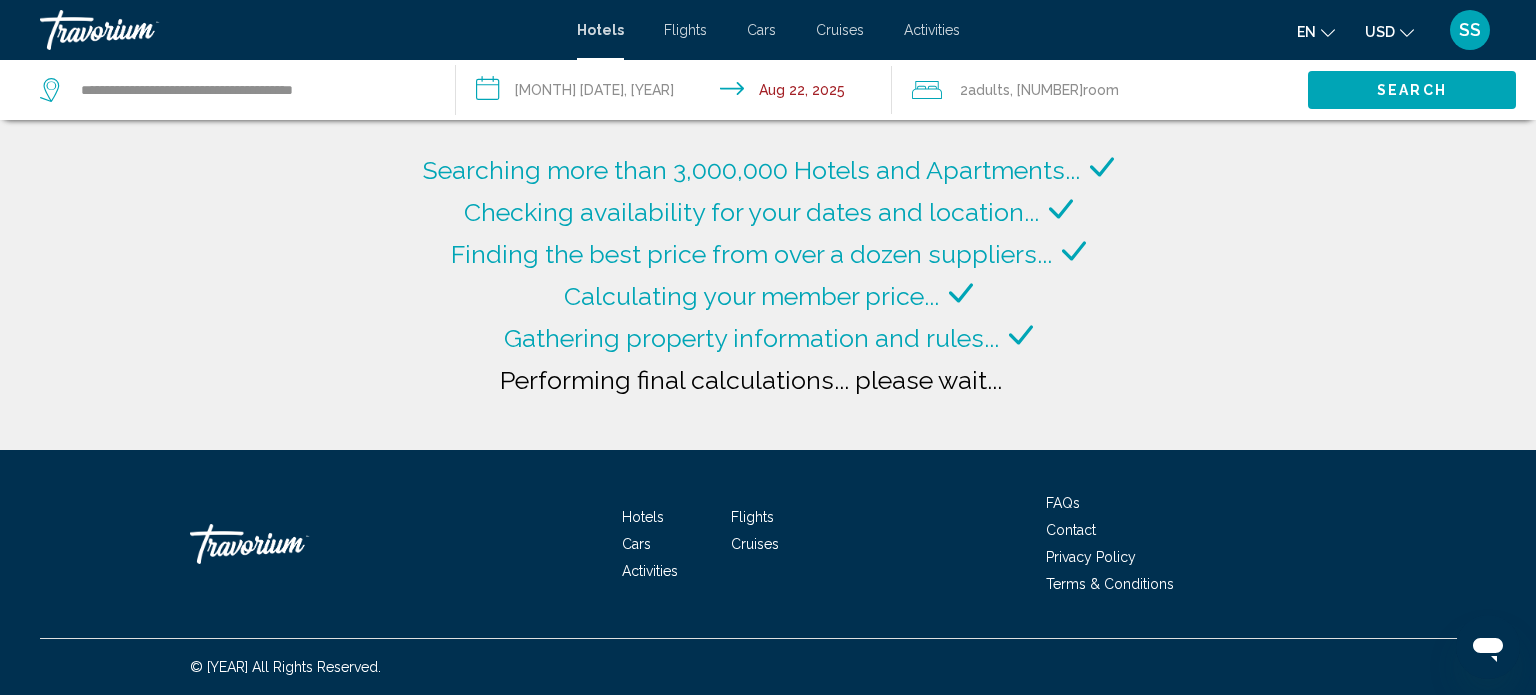click on "Hotels Flights Cars Cruises Activities FAQs Contact Privacy Policy Terms & Conditions" at bounding box center (768, 544) 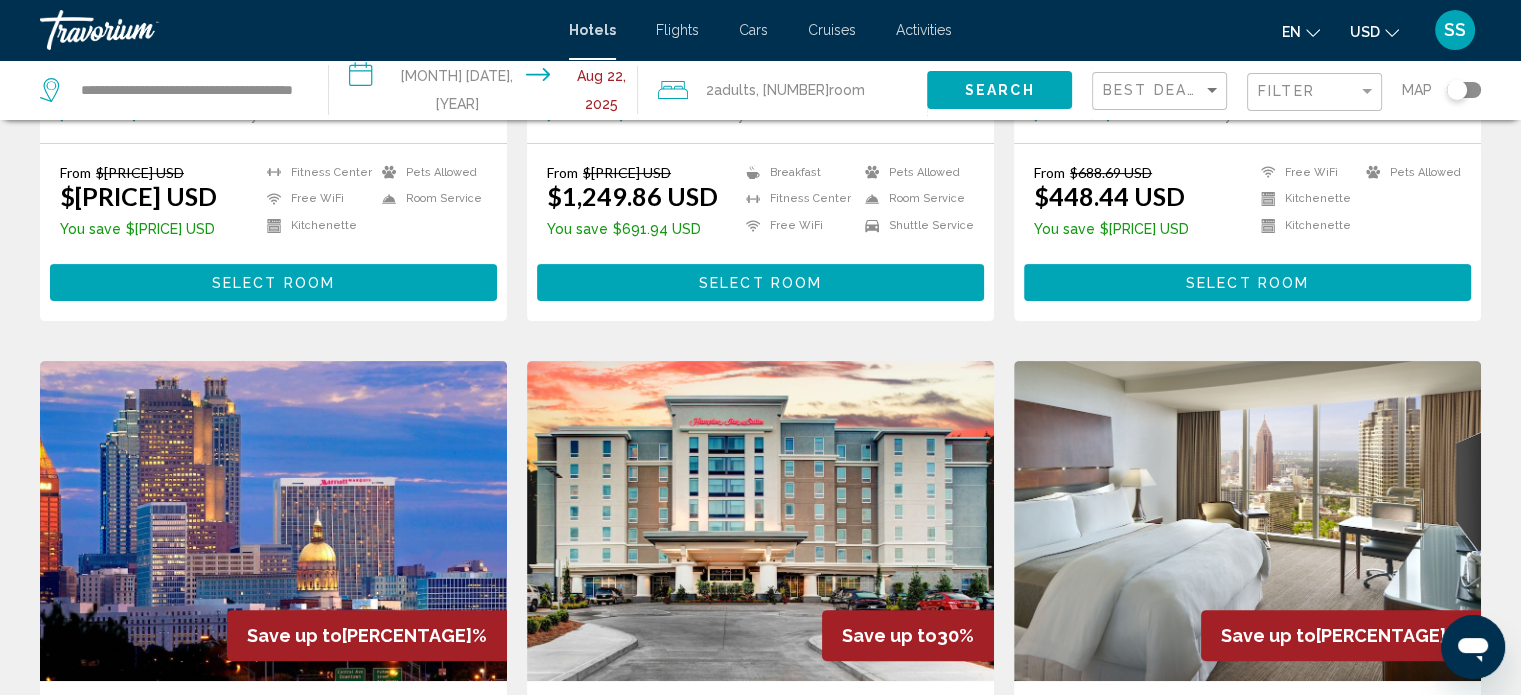 scroll, scrollTop: 500, scrollLeft: 0, axis: vertical 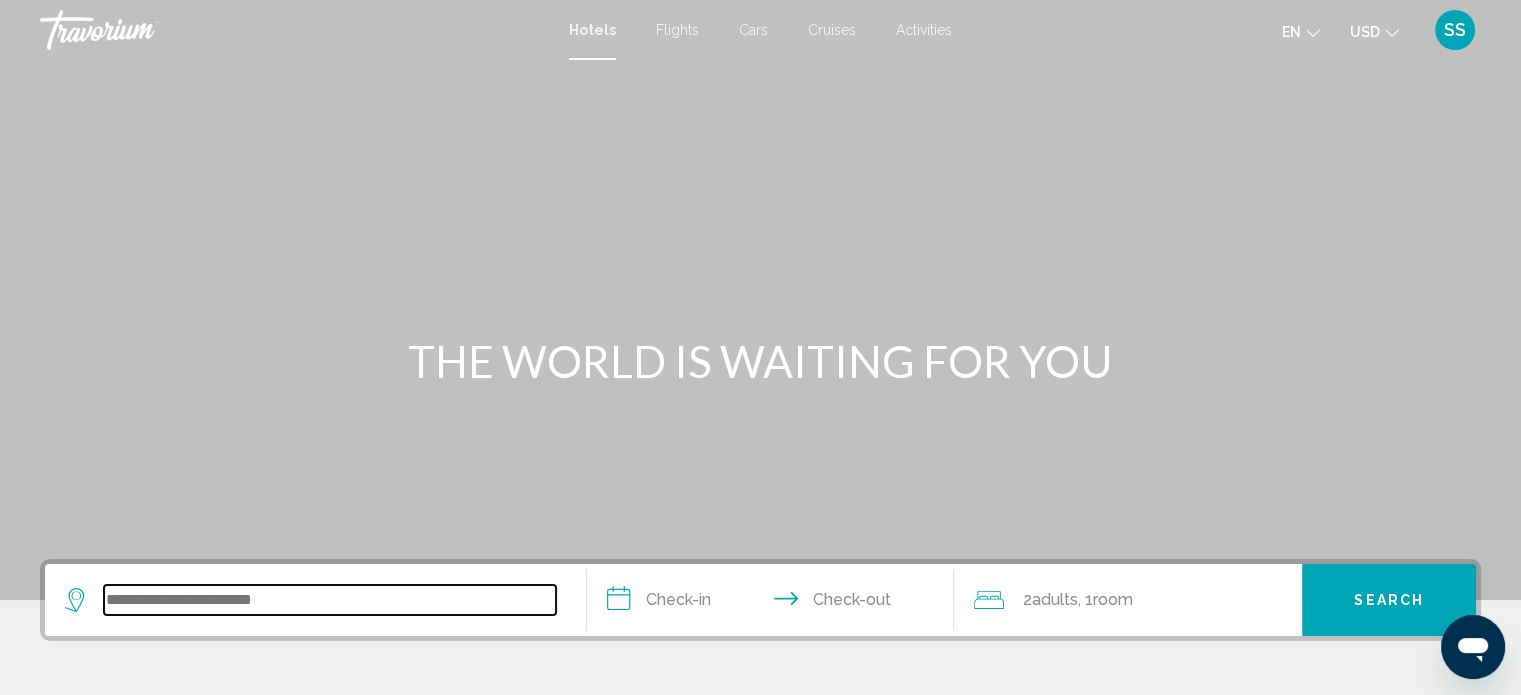 click at bounding box center [330, 600] 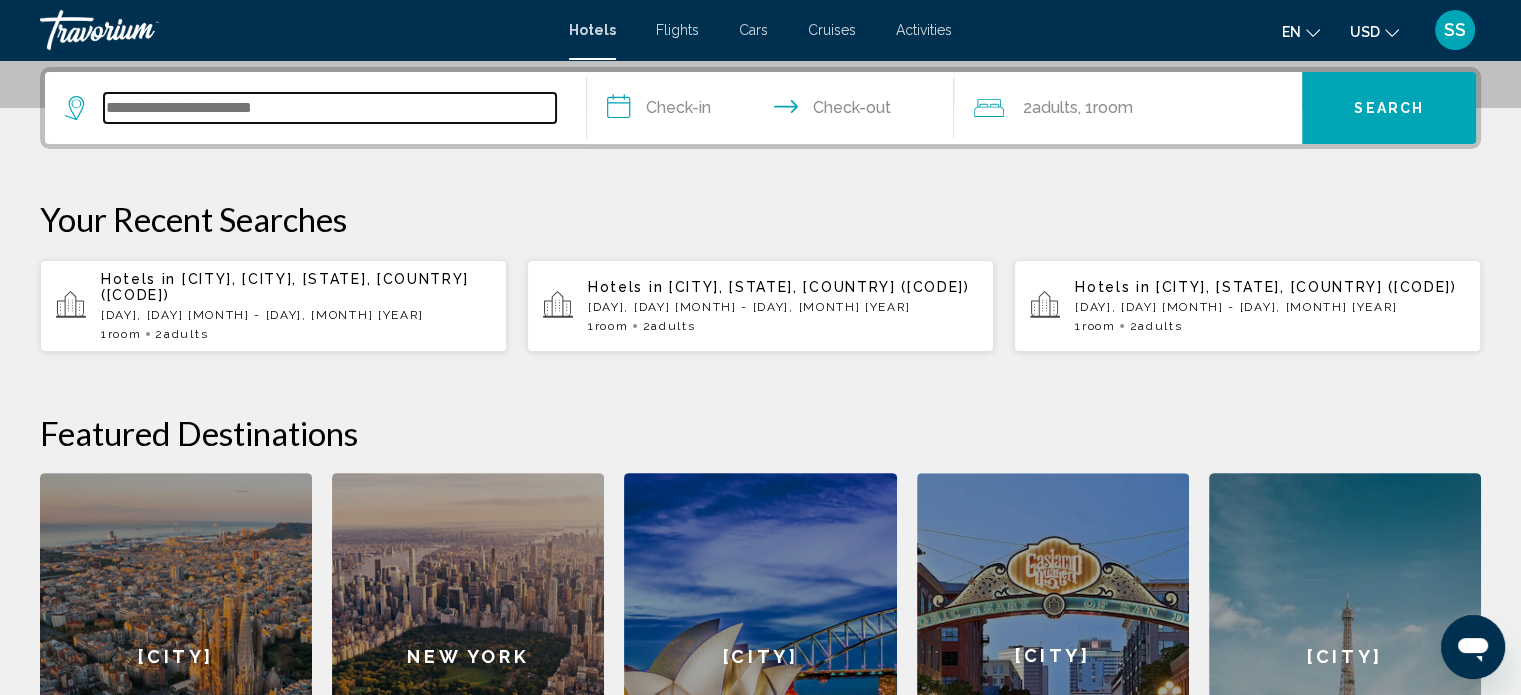 scroll, scrollTop: 493, scrollLeft: 0, axis: vertical 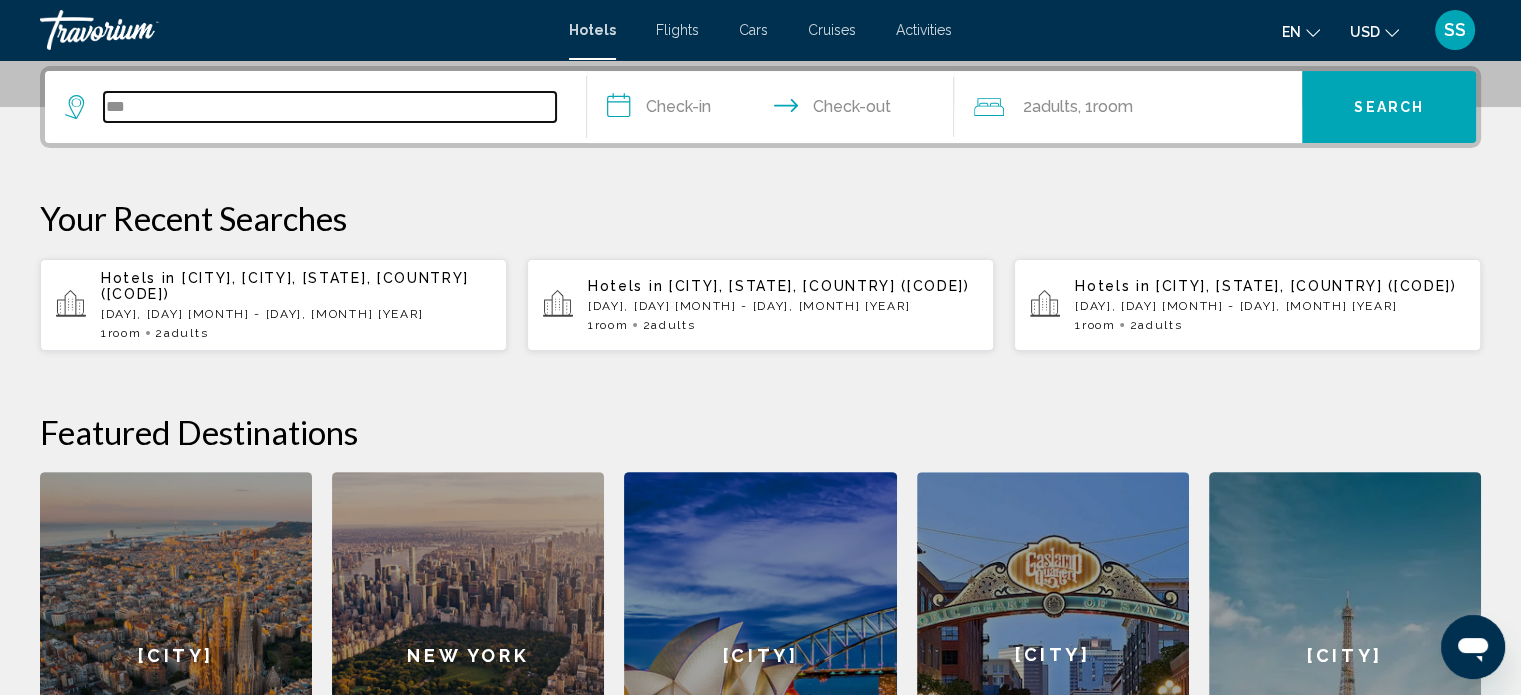 click on "***" at bounding box center (330, 107) 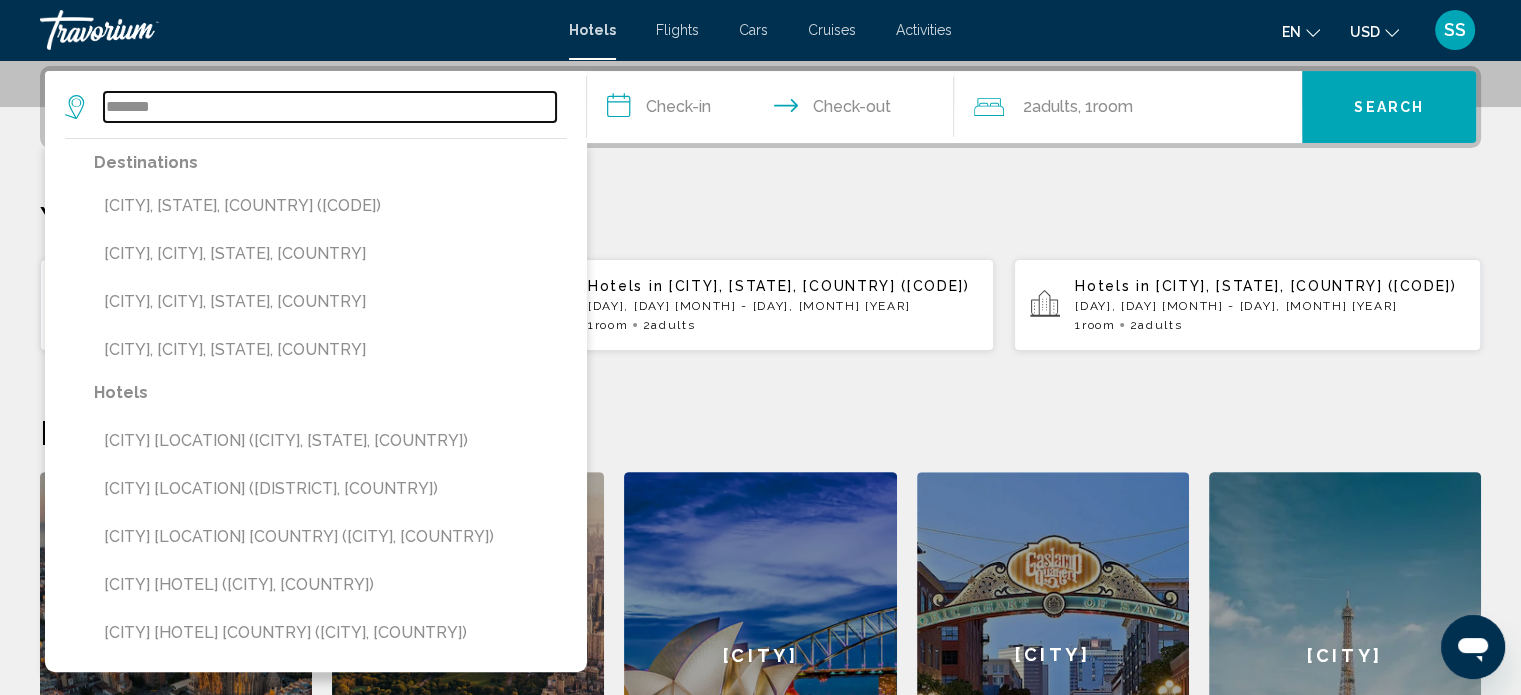 drag, startPoint x: 179, startPoint y: 103, endPoint x: 54, endPoint y: 112, distance: 125.32358 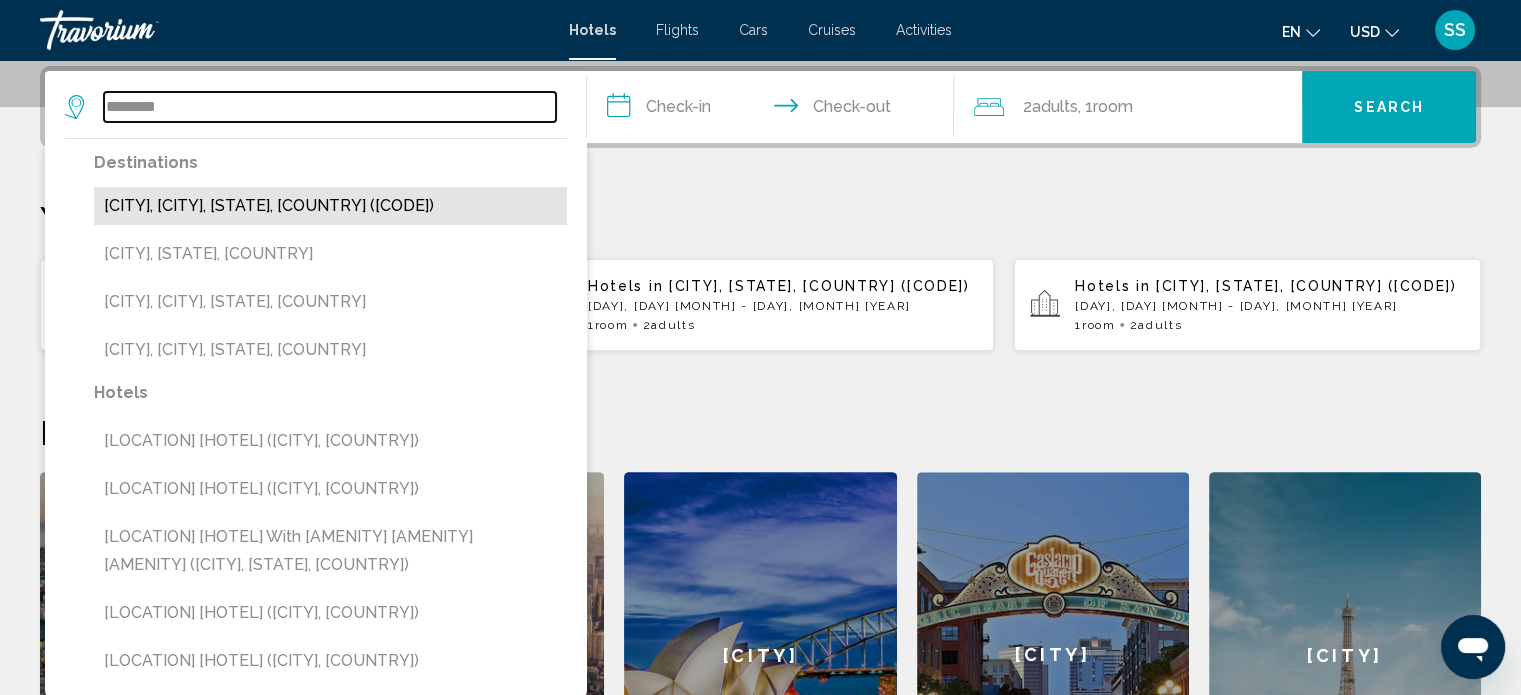 type on "********" 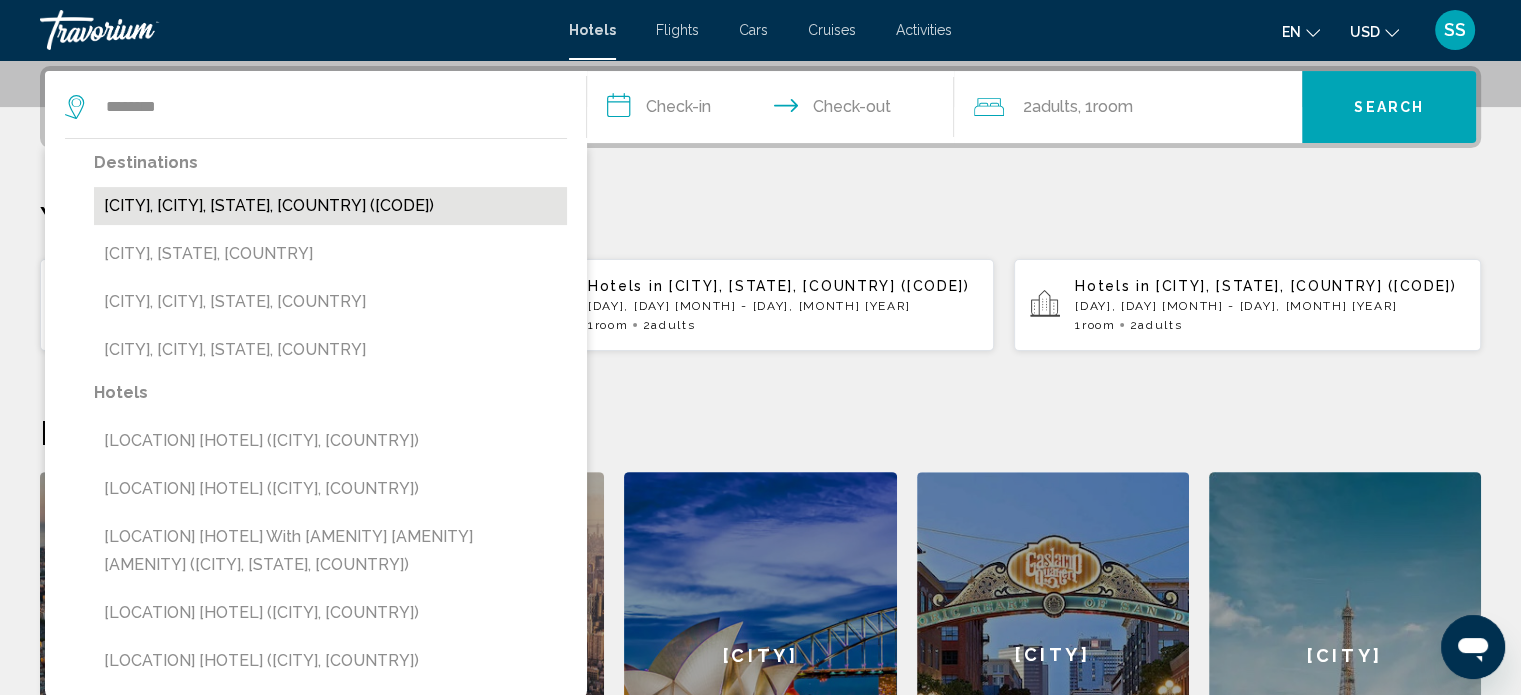 click on "[CITY], [CITY], [STATE], [COUNTRY] ([CODE])" at bounding box center (330, 206) 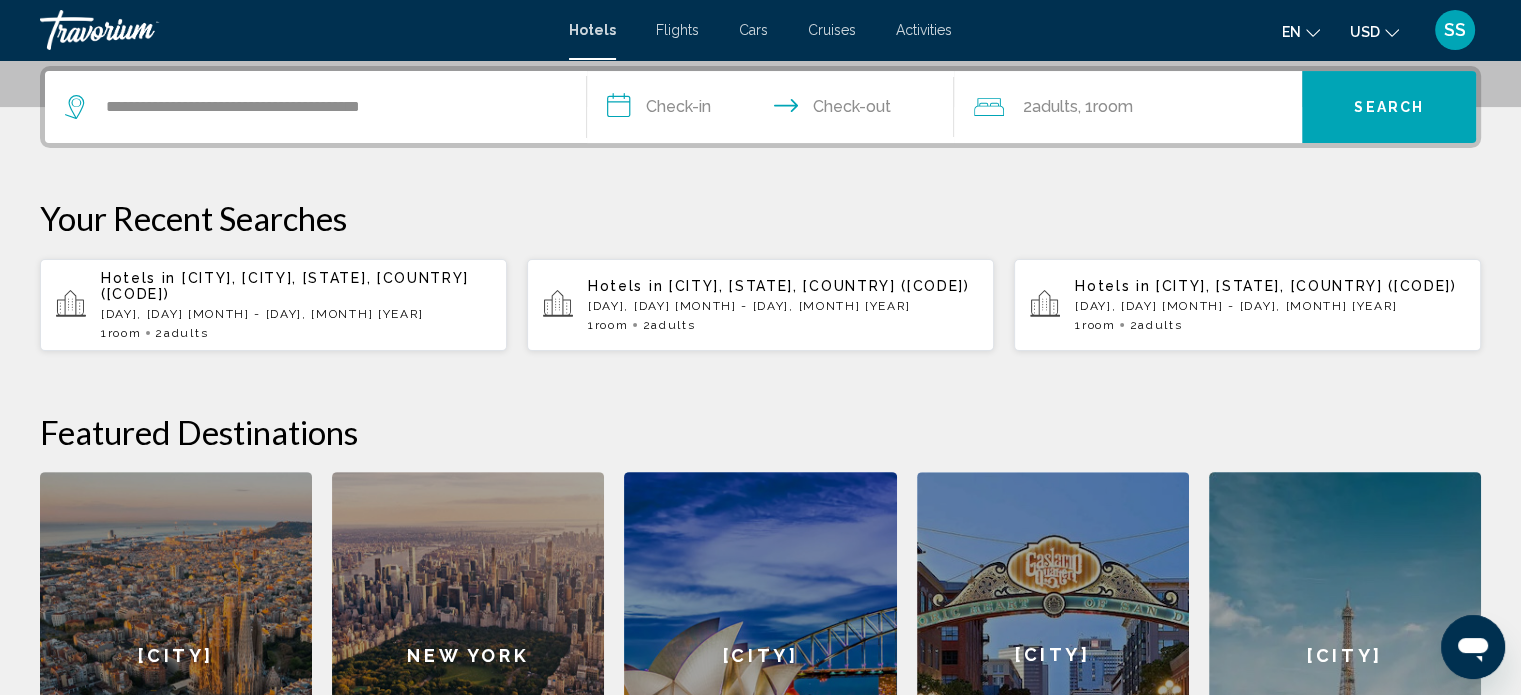 click on "**********" at bounding box center (775, 110) 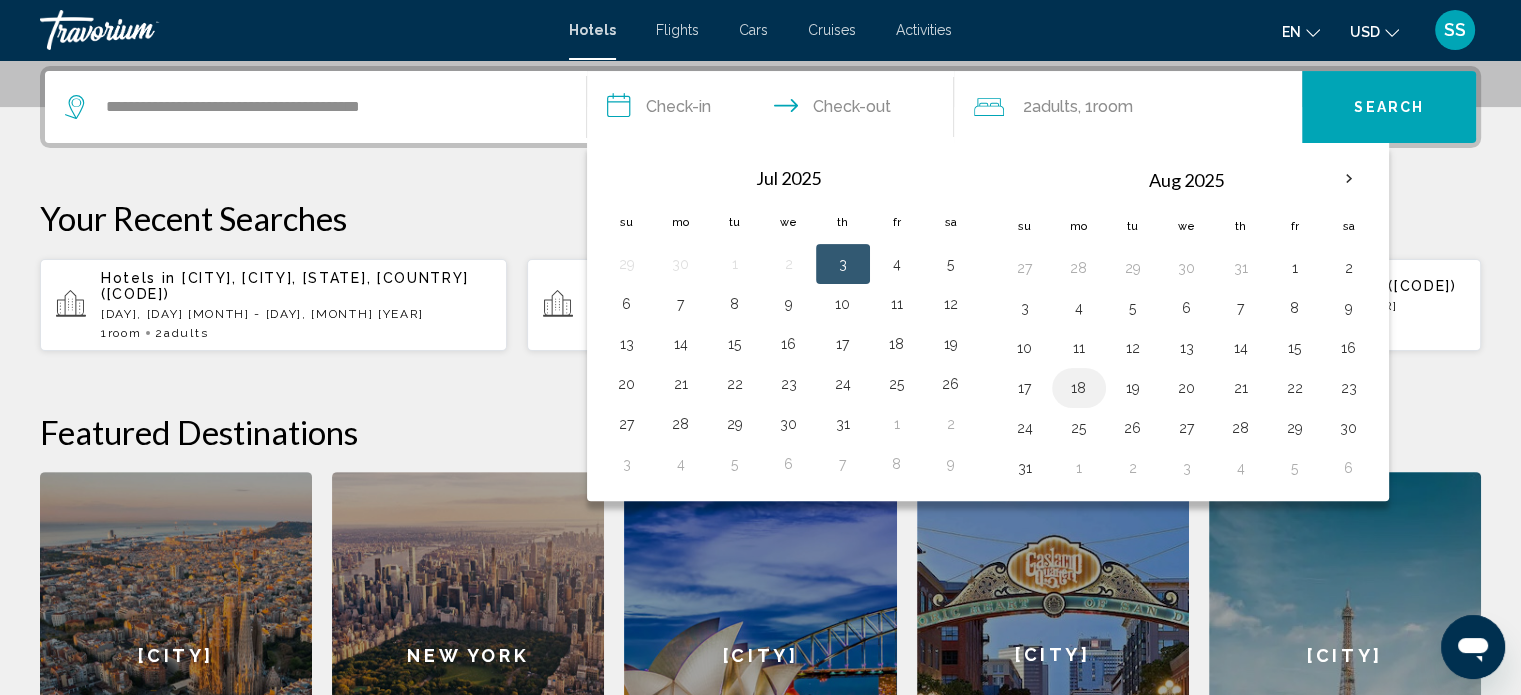 click on "18" at bounding box center [1079, 388] 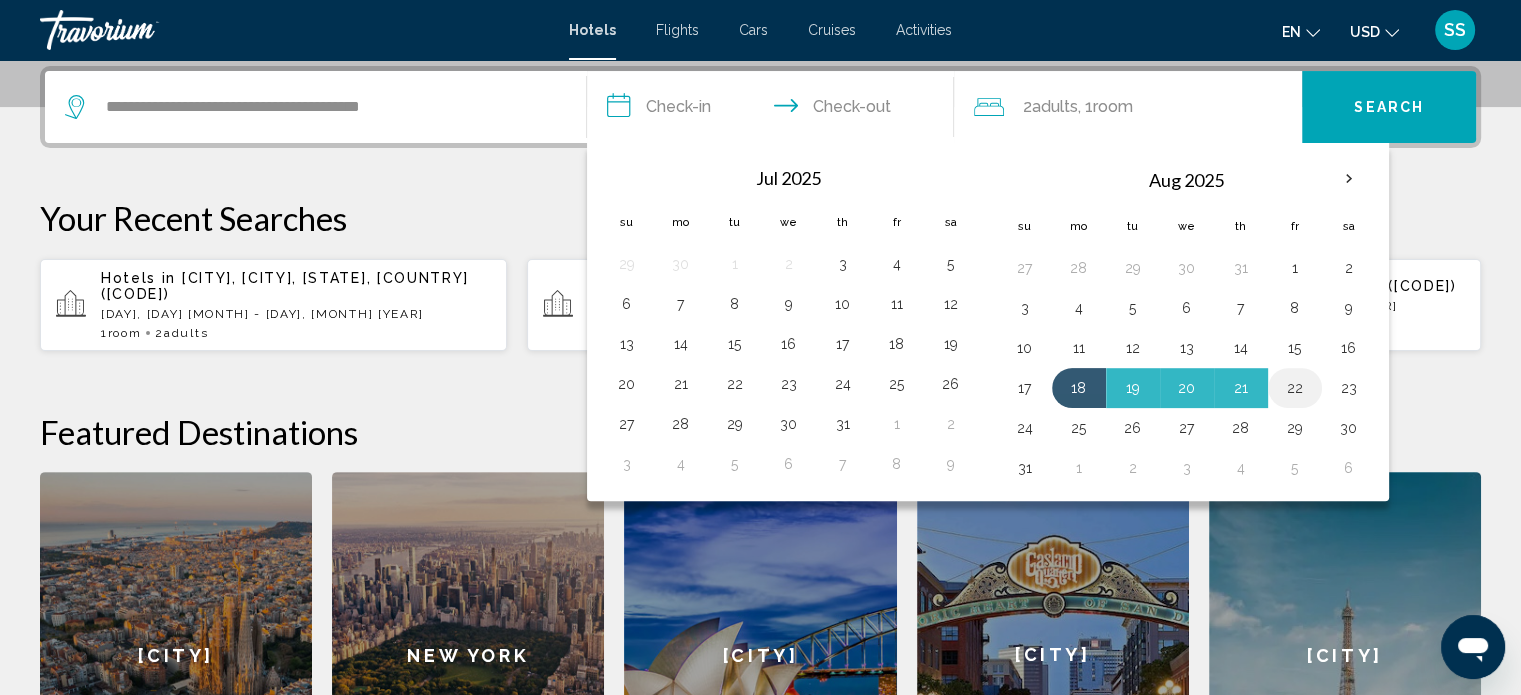 click on "22" at bounding box center [1295, 388] 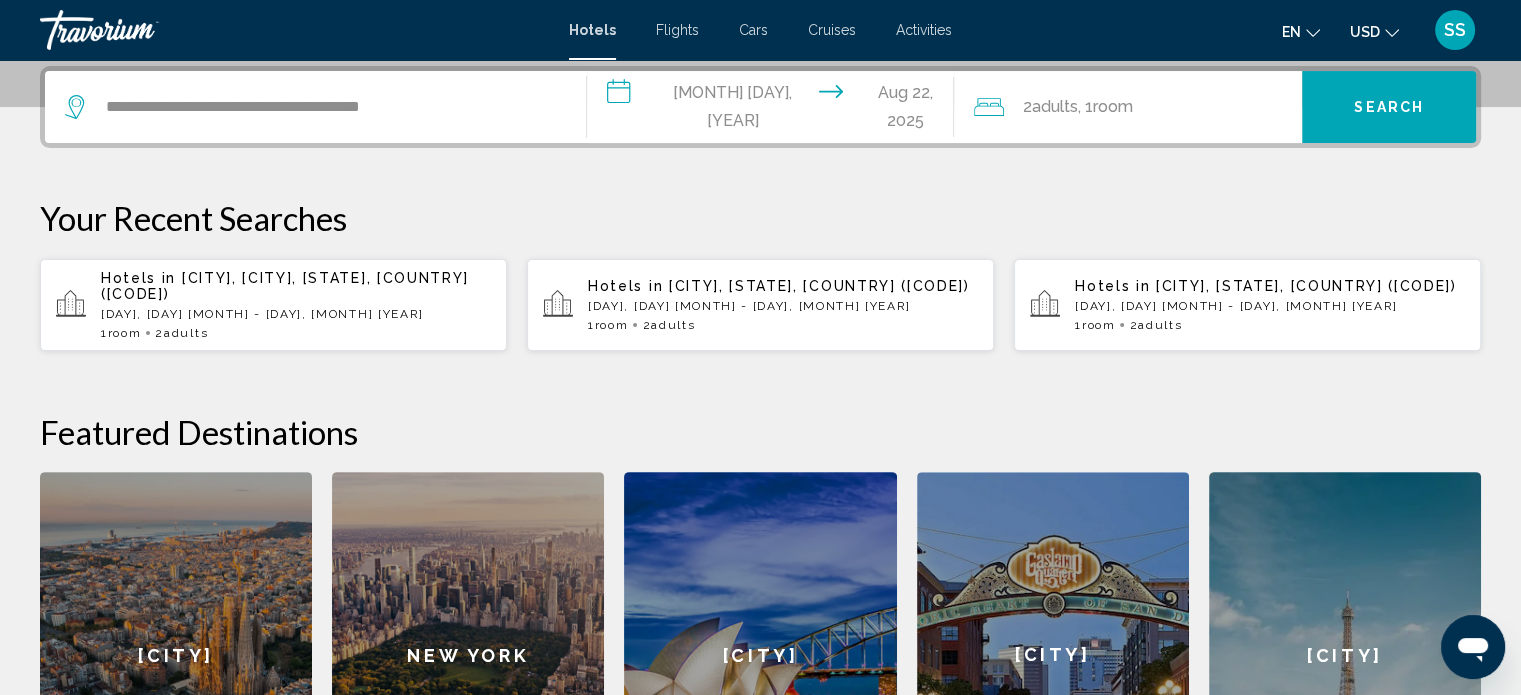 click on "Search" at bounding box center [1389, 108] 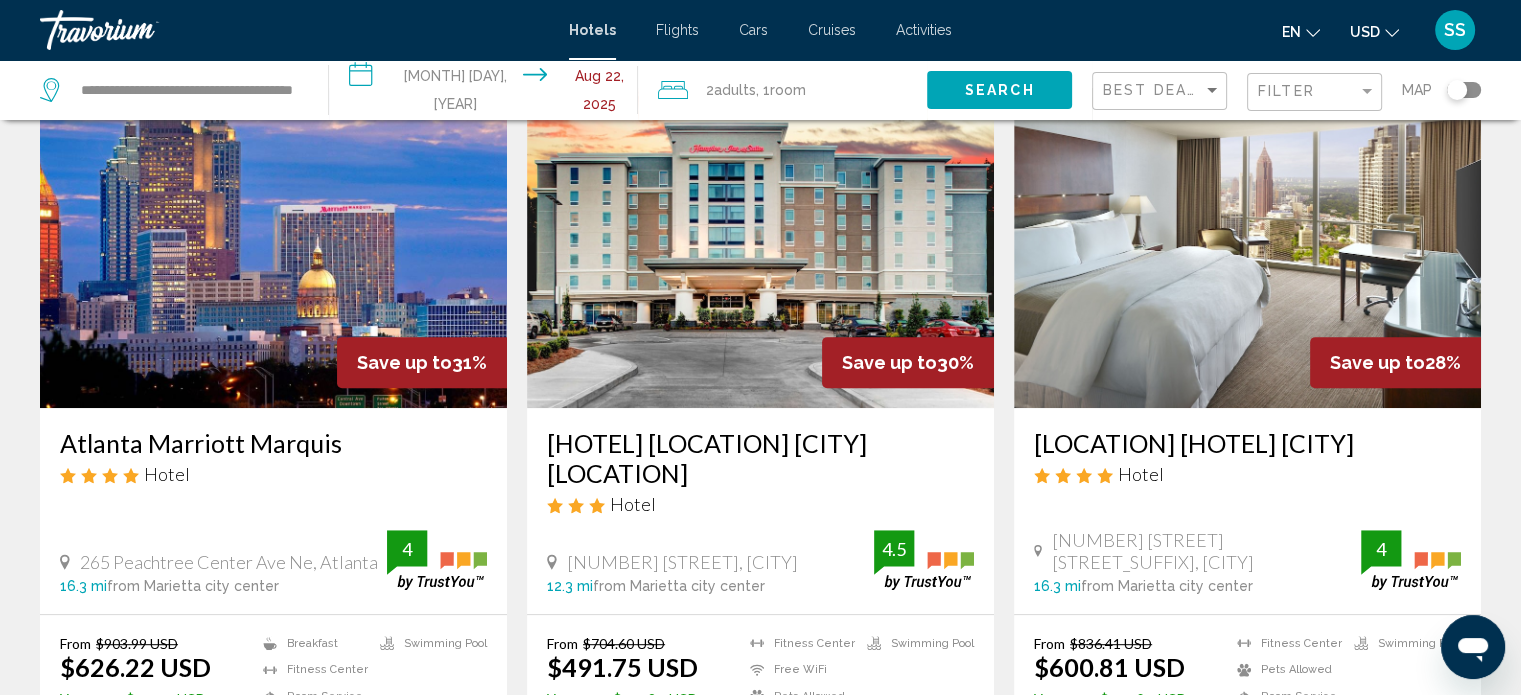 scroll, scrollTop: 900, scrollLeft: 0, axis: vertical 